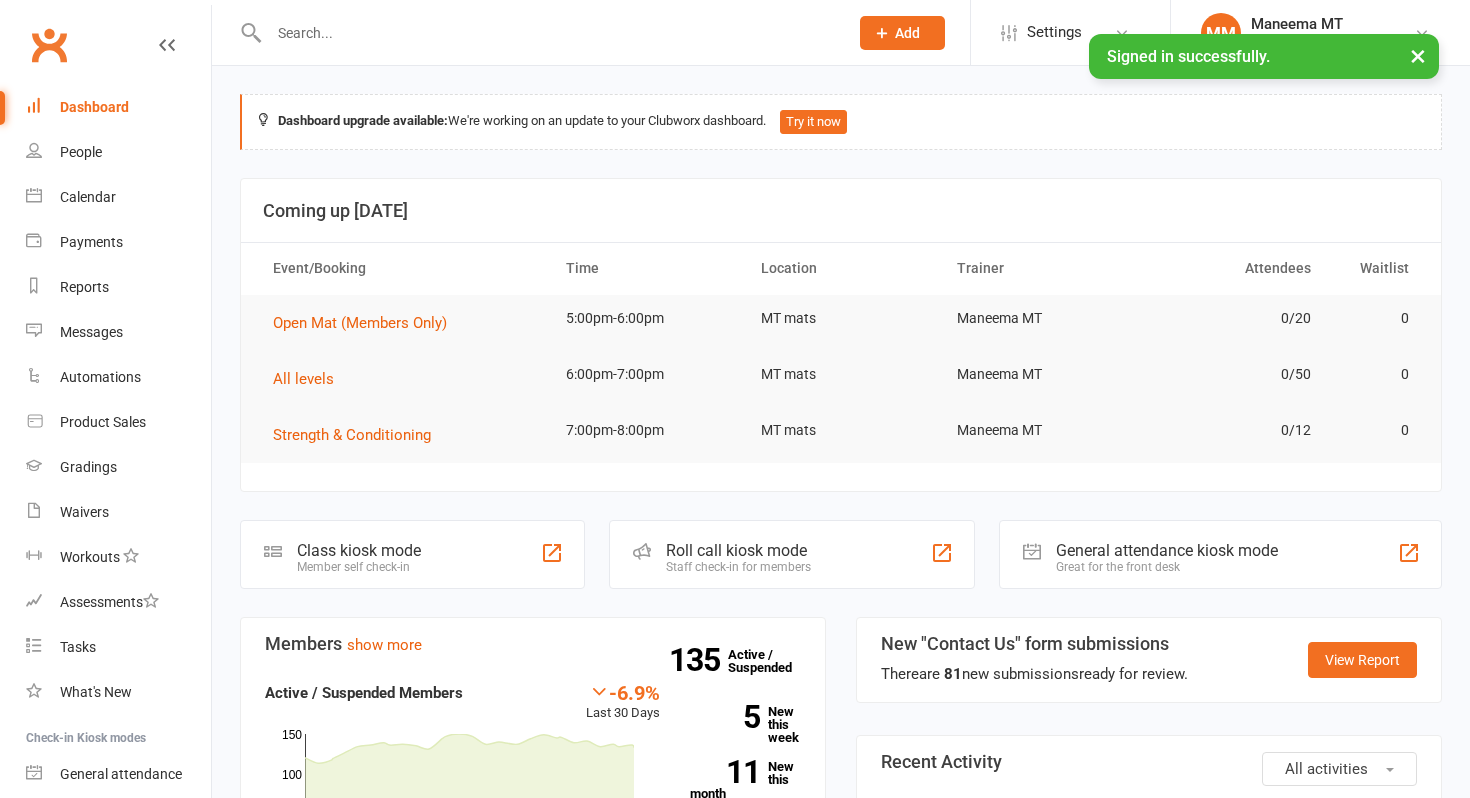 scroll, scrollTop: 0, scrollLeft: 0, axis: both 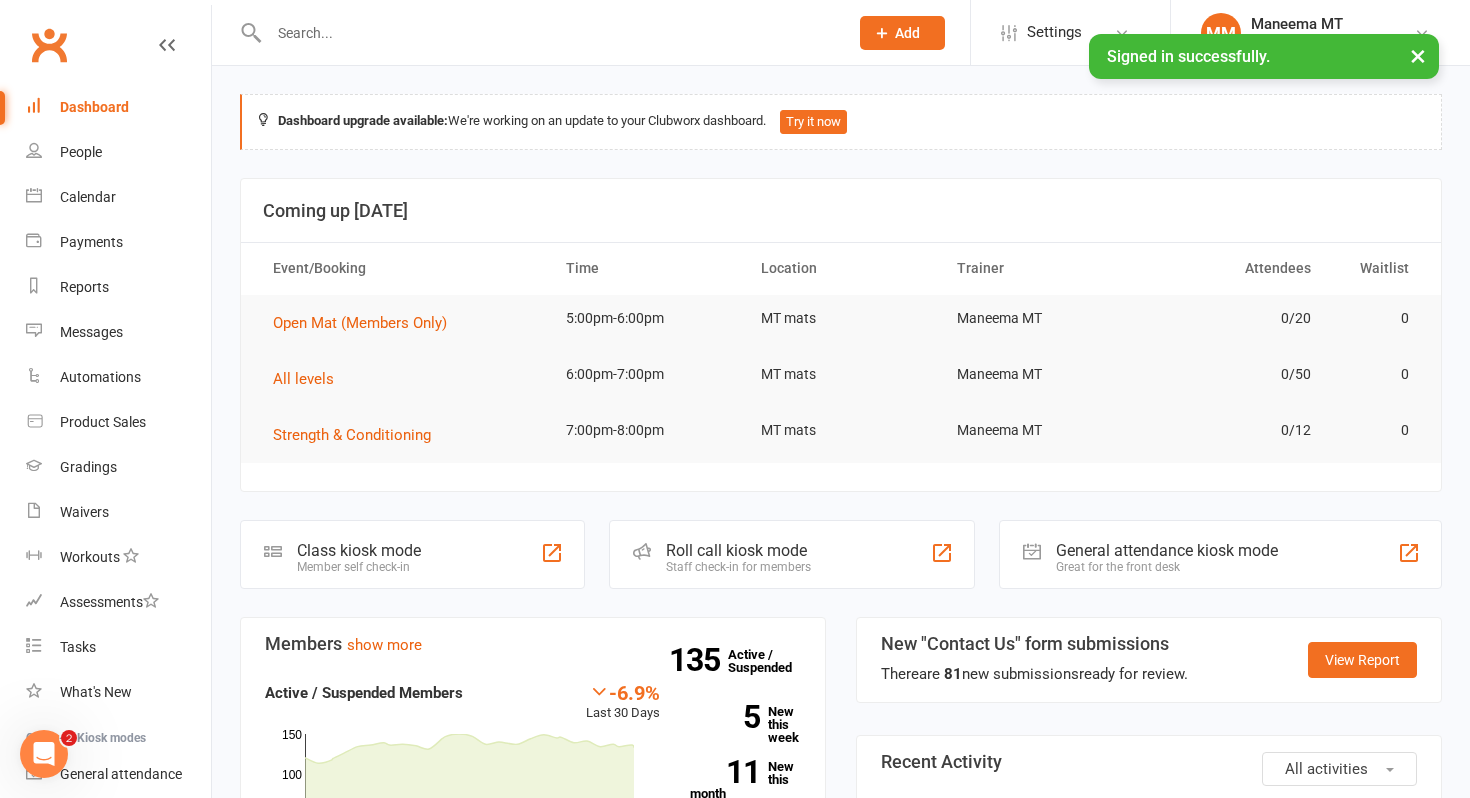 click at bounding box center [548, 33] 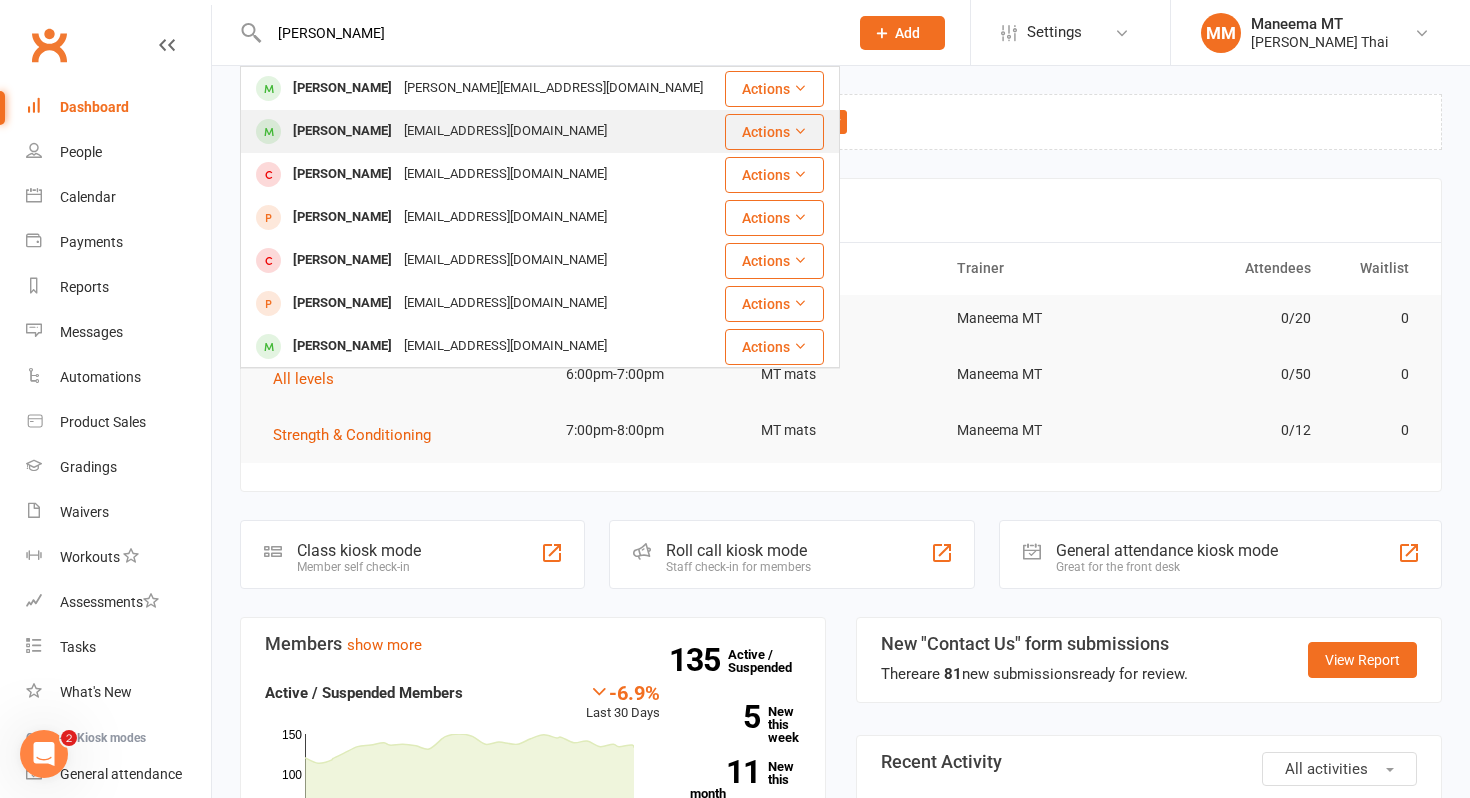 type on "[PERSON_NAME]" 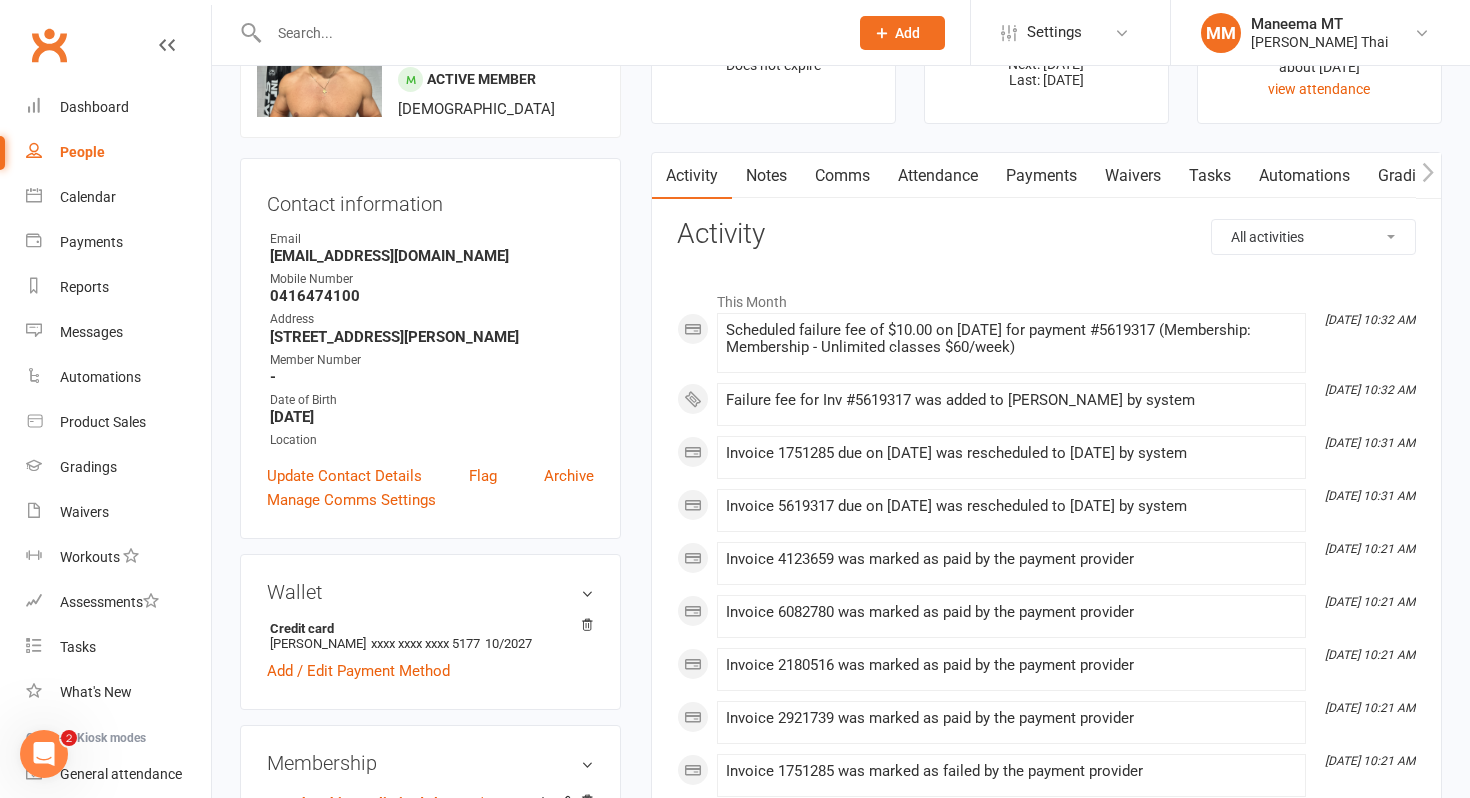 scroll, scrollTop: 0, scrollLeft: 0, axis: both 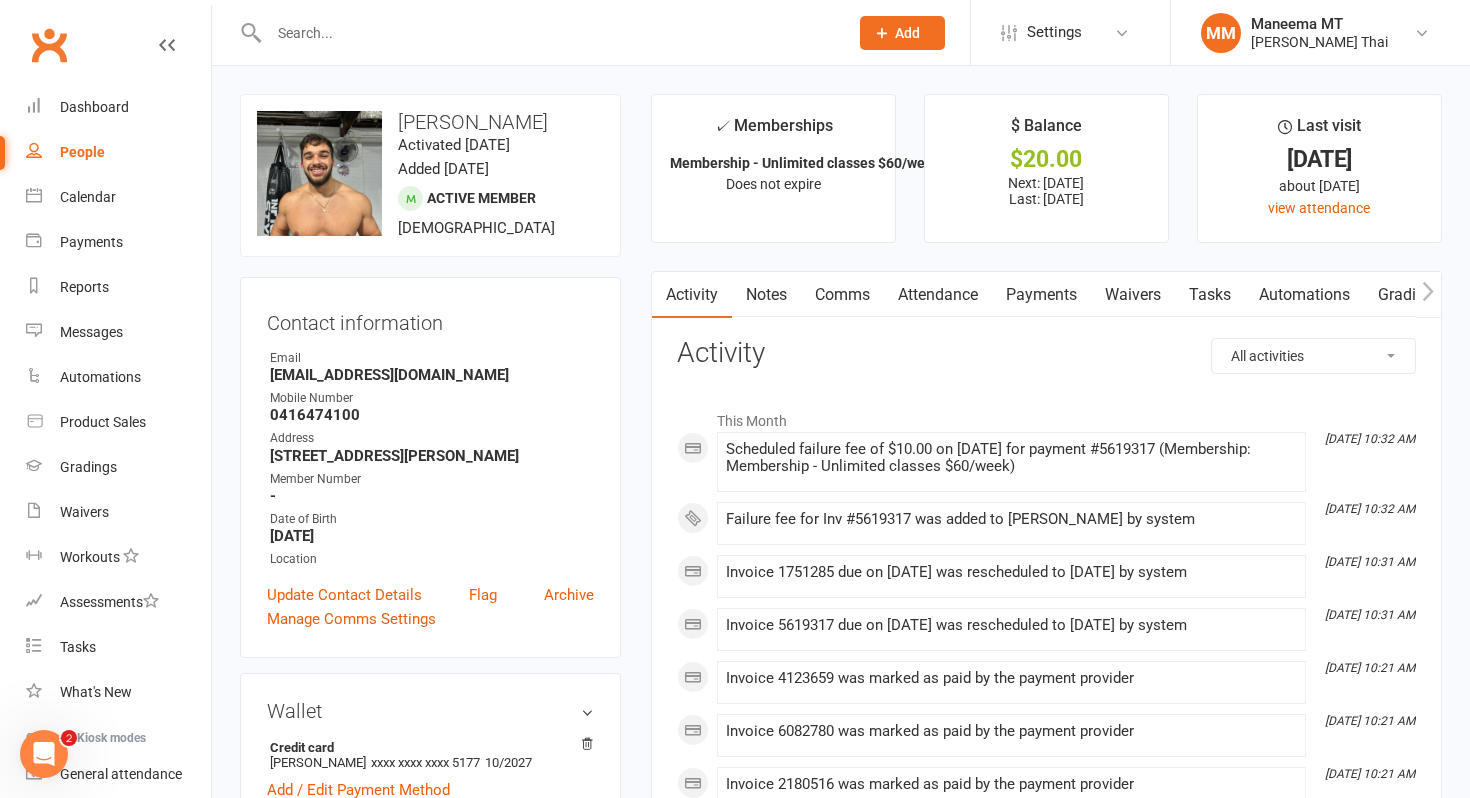 click on "Payments" at bounding box center [1041, 295] 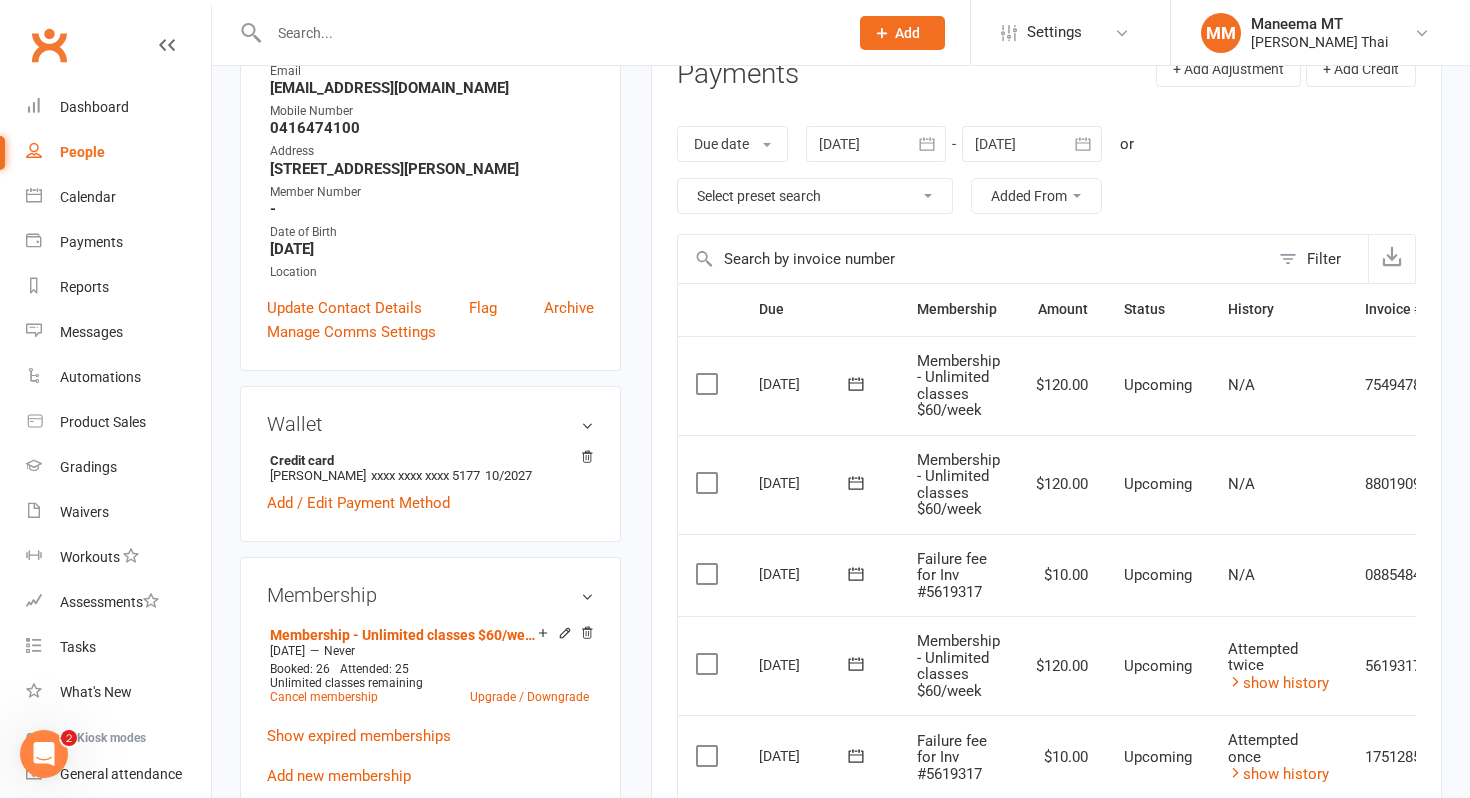 scroll, scrollTop: 380, scrollLeft: 0, axis: vertical 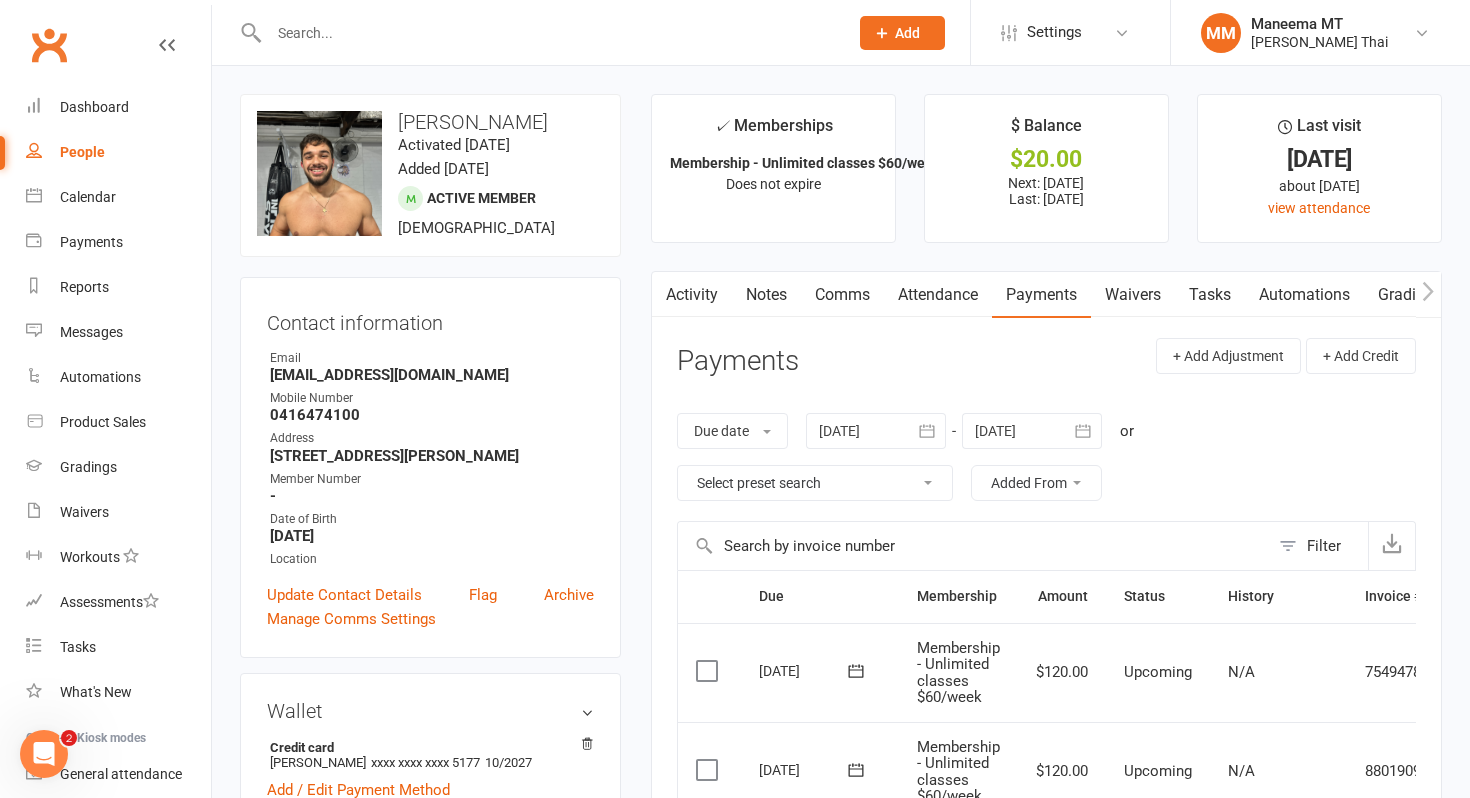 click at bounding box center [876, 431] 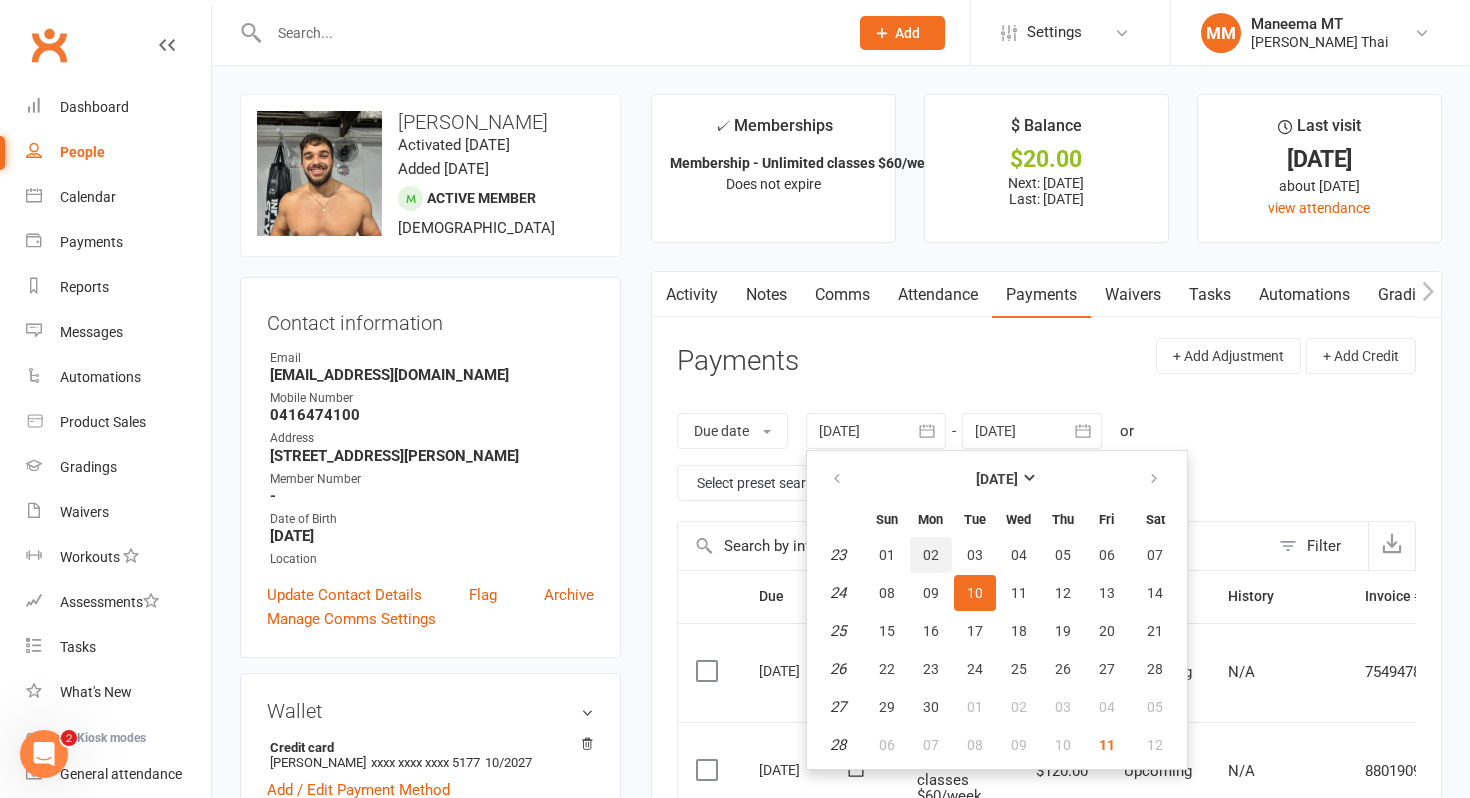 click on "02" at bounding box center (931, 555) 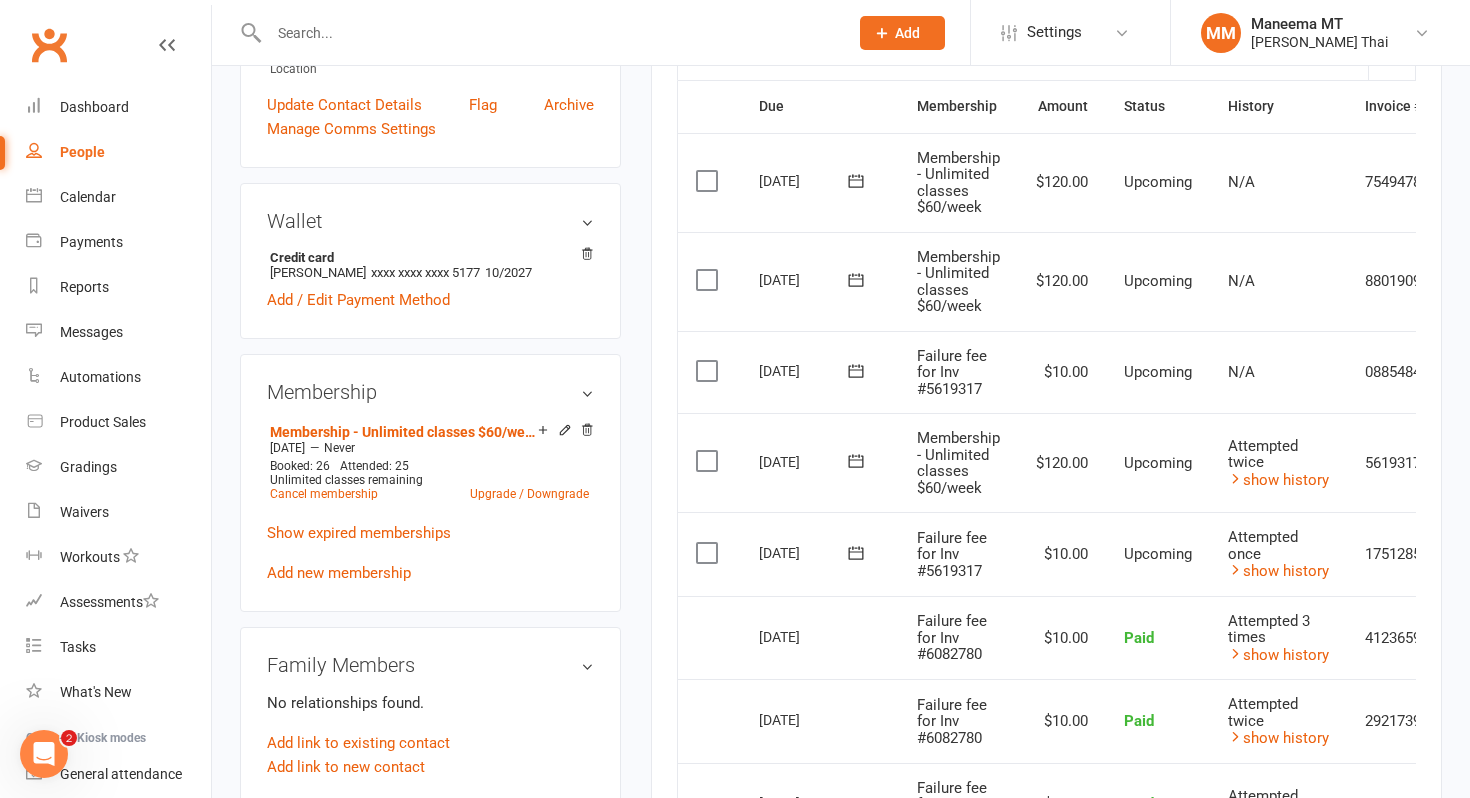 scroll, scrollTop: 0, scrollLeft: 0, axis: both 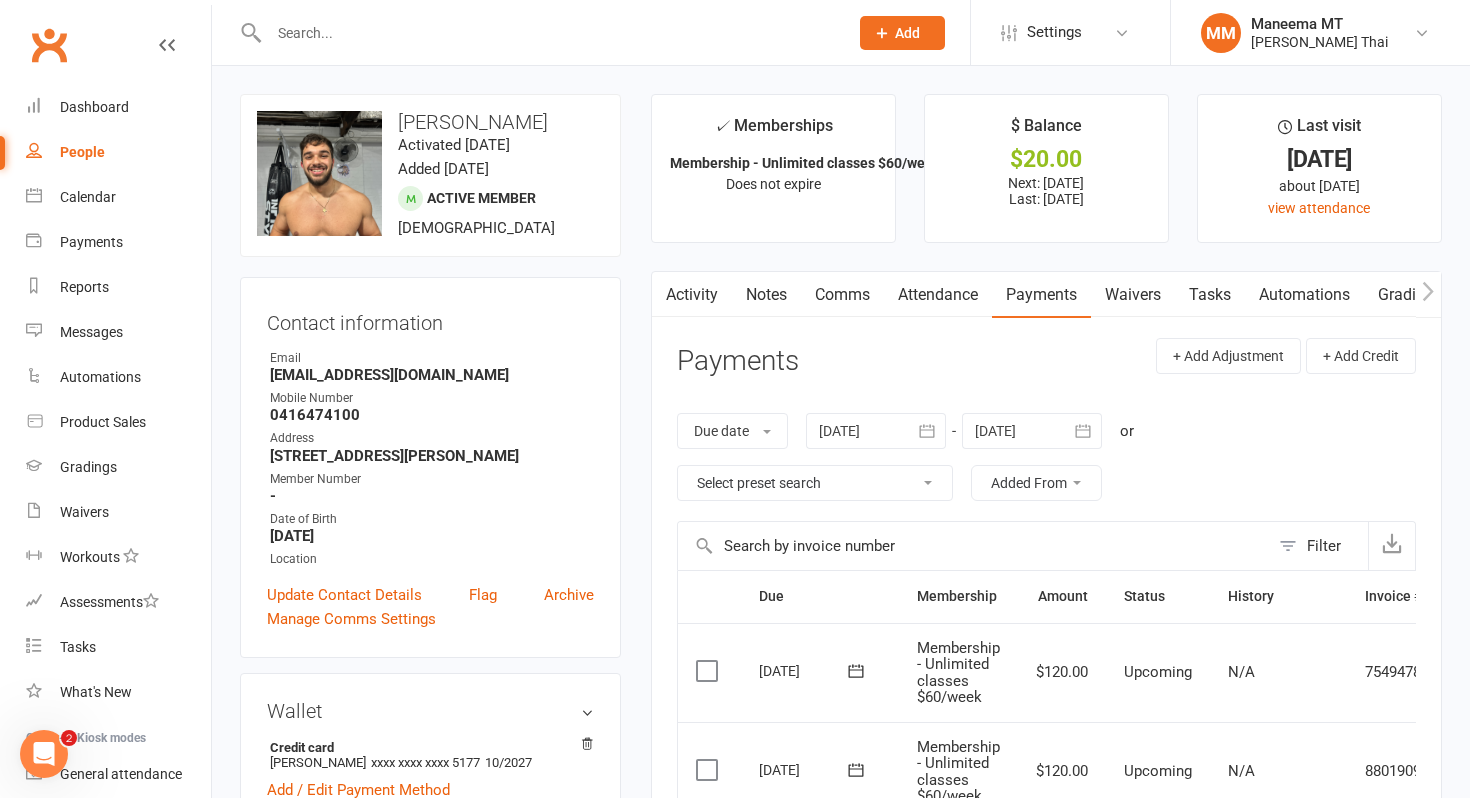 click at bounding box center [876, 431] 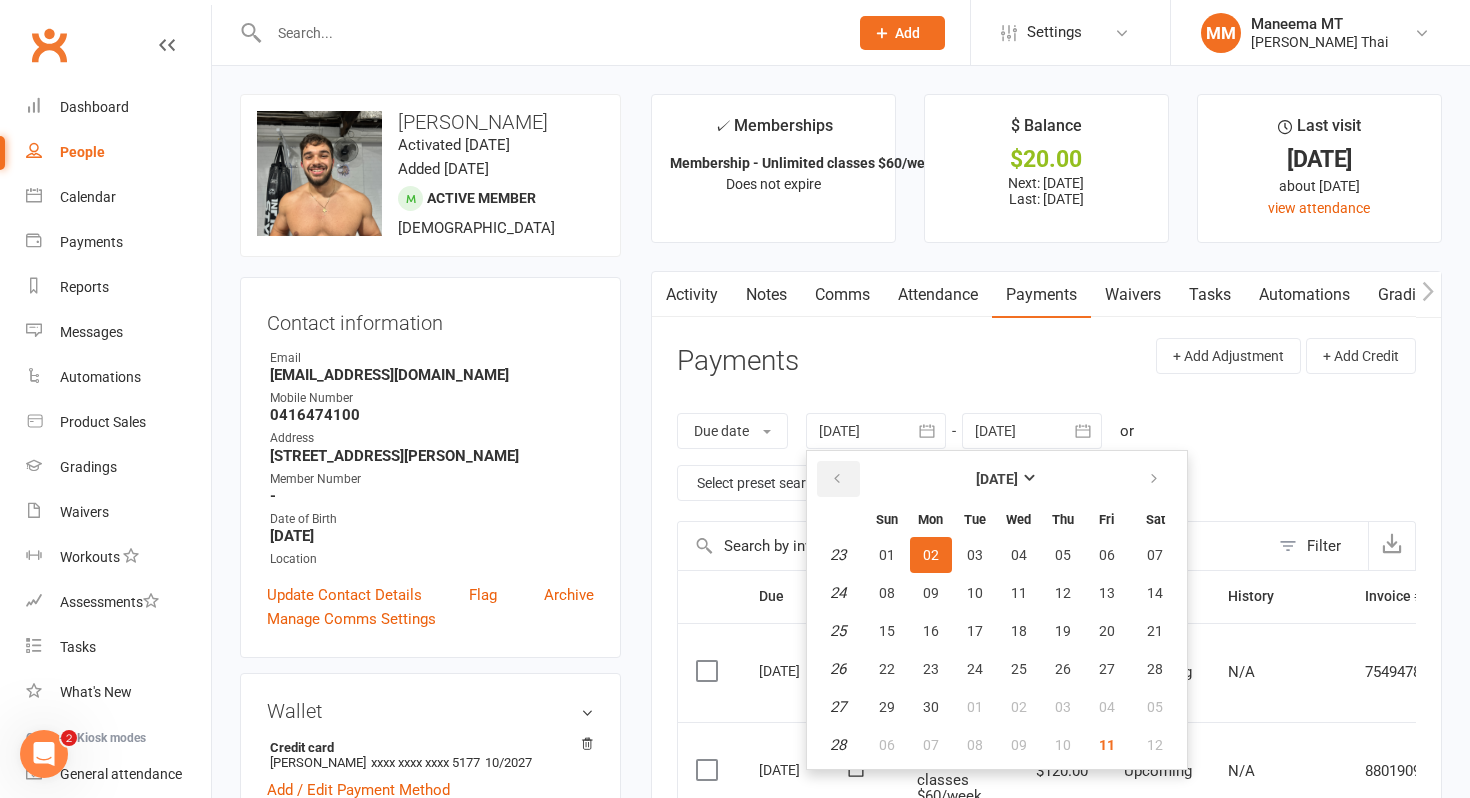 click at bounding box center (838, 479) 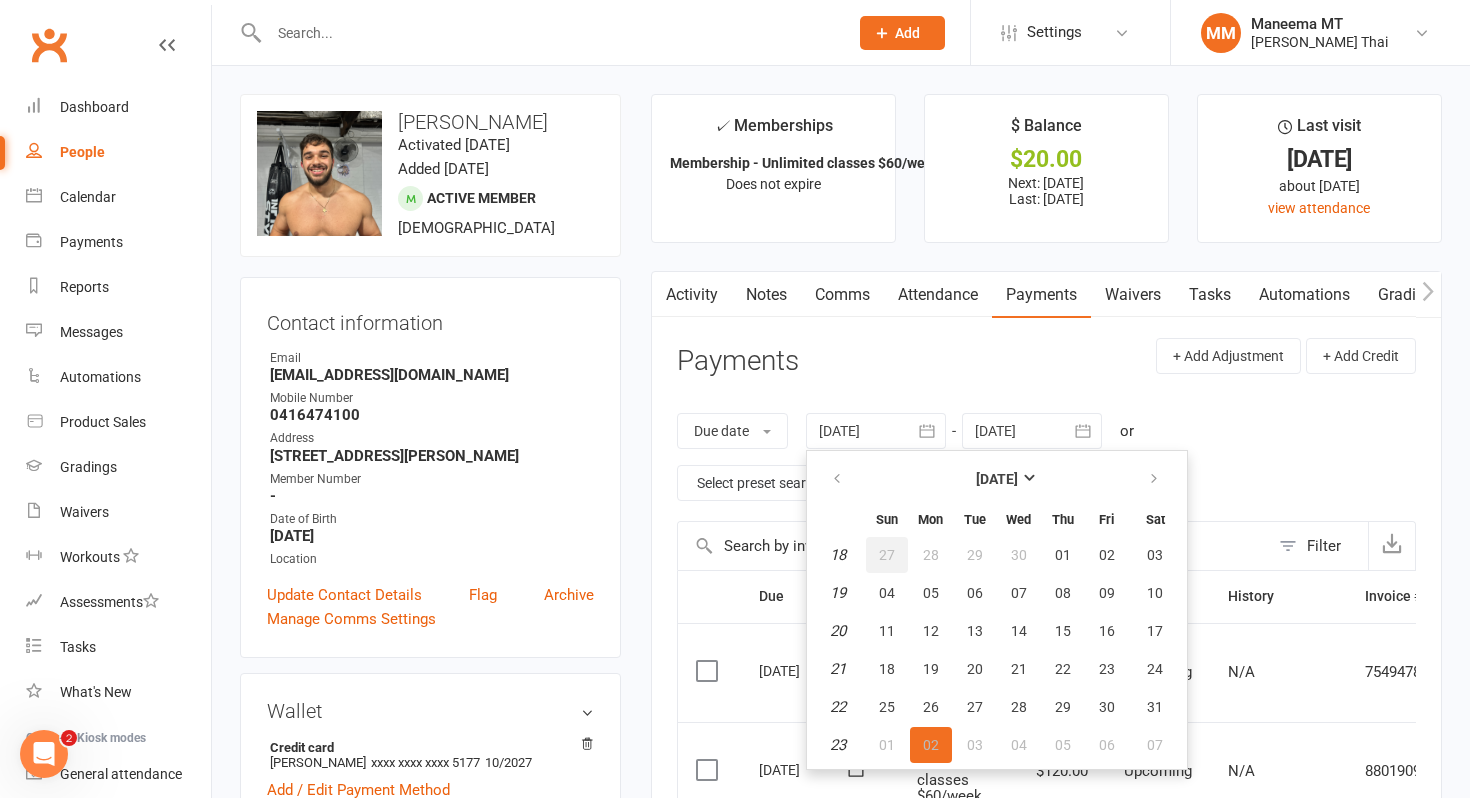 click on "27" at bounding box center [887, 555] 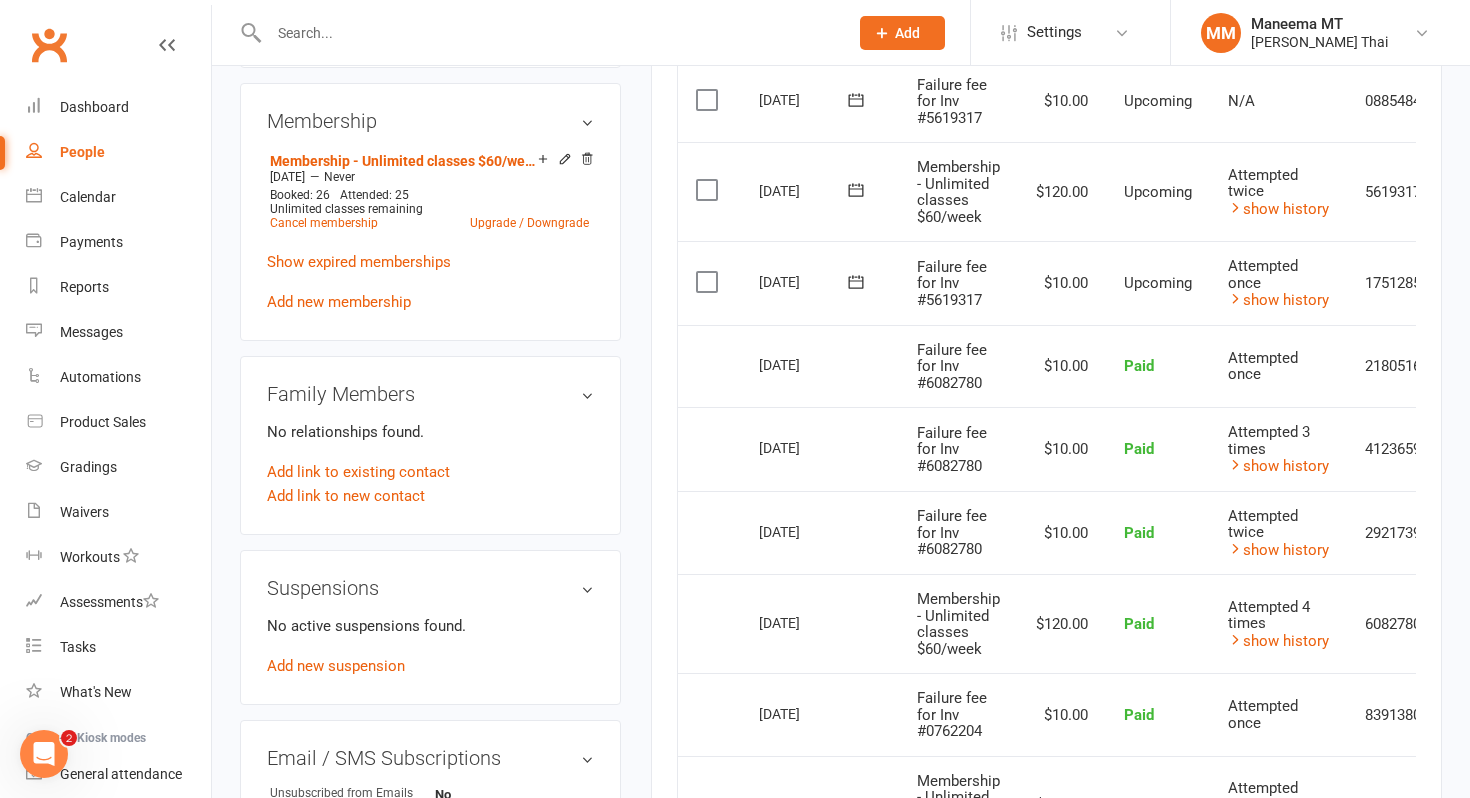 scroll, scrollTop: 705, scrollLeft: 0, axis: vertical 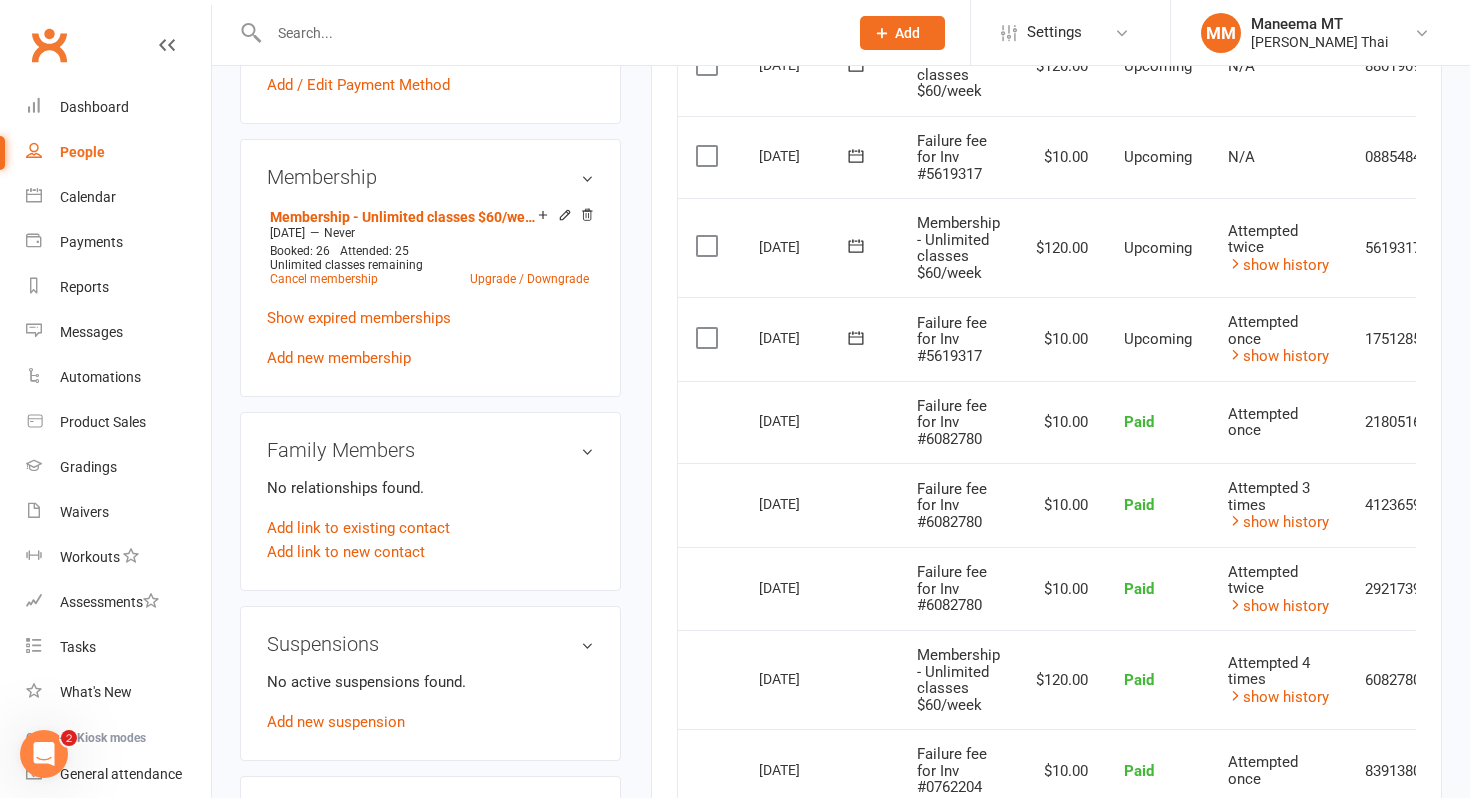 click on "$10.00" at bounding box center (1062, 157) 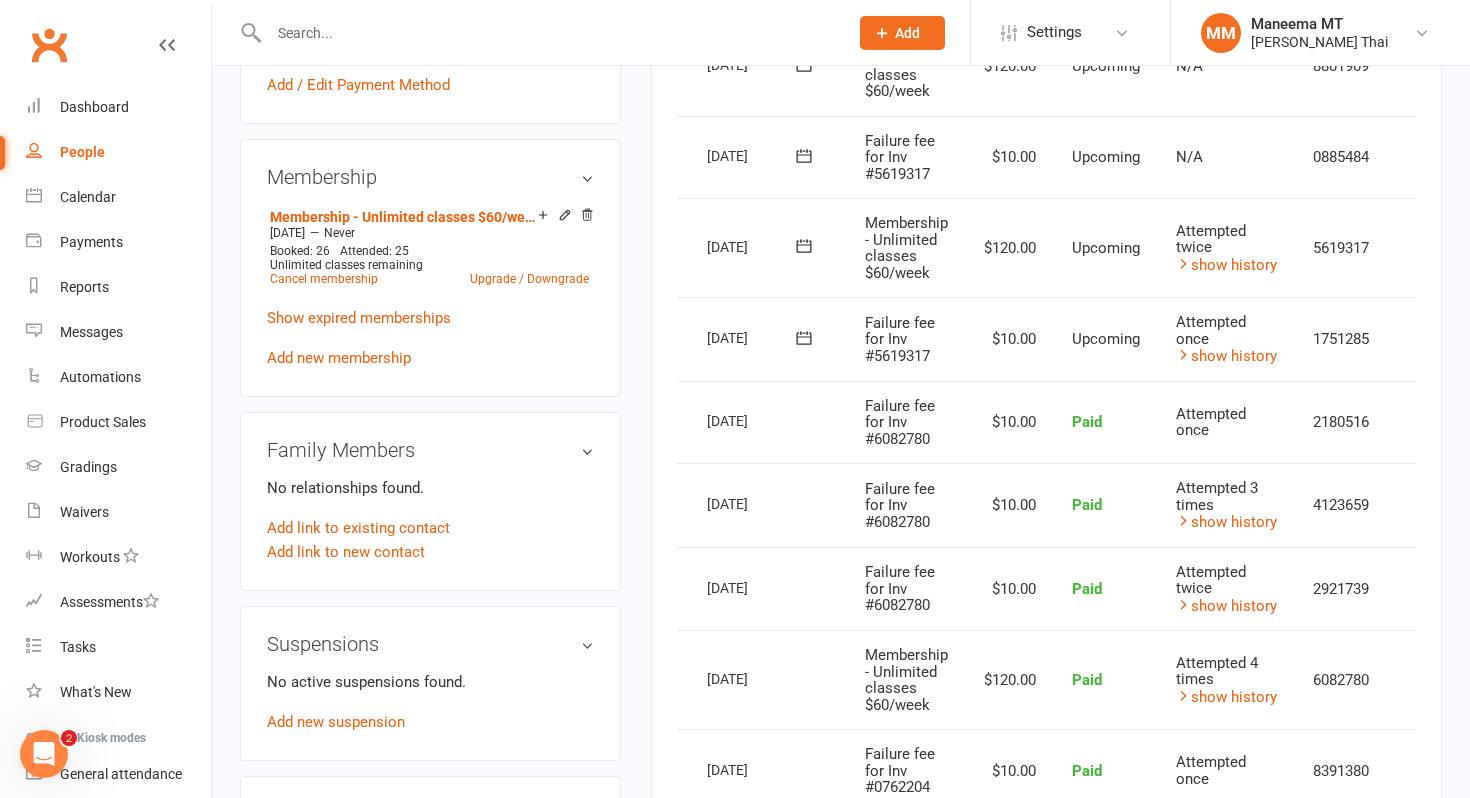 scroll, scrollTop: 0, scrollLeft: 92, axis: horizontal 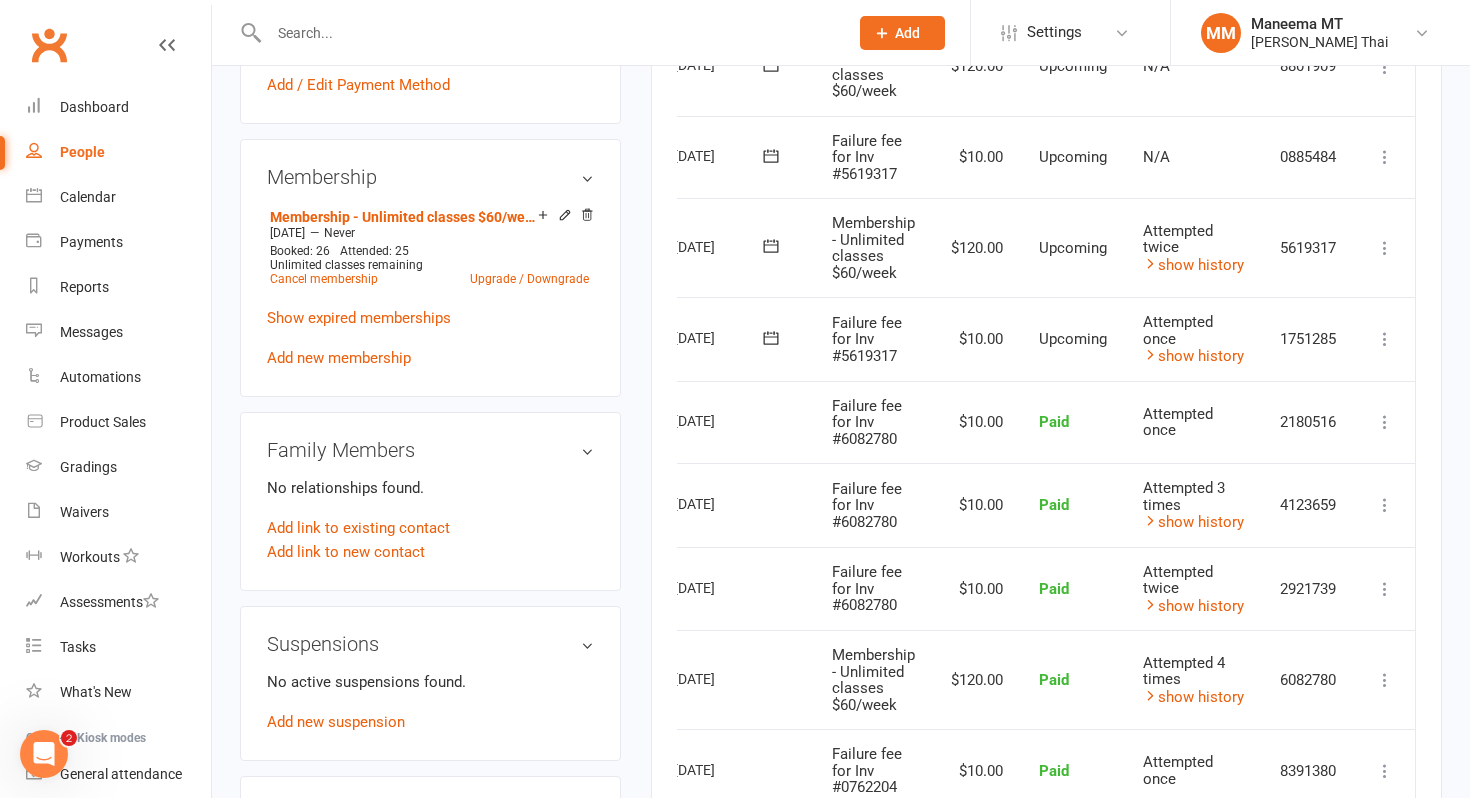 click at bounding box center [1385, 157] 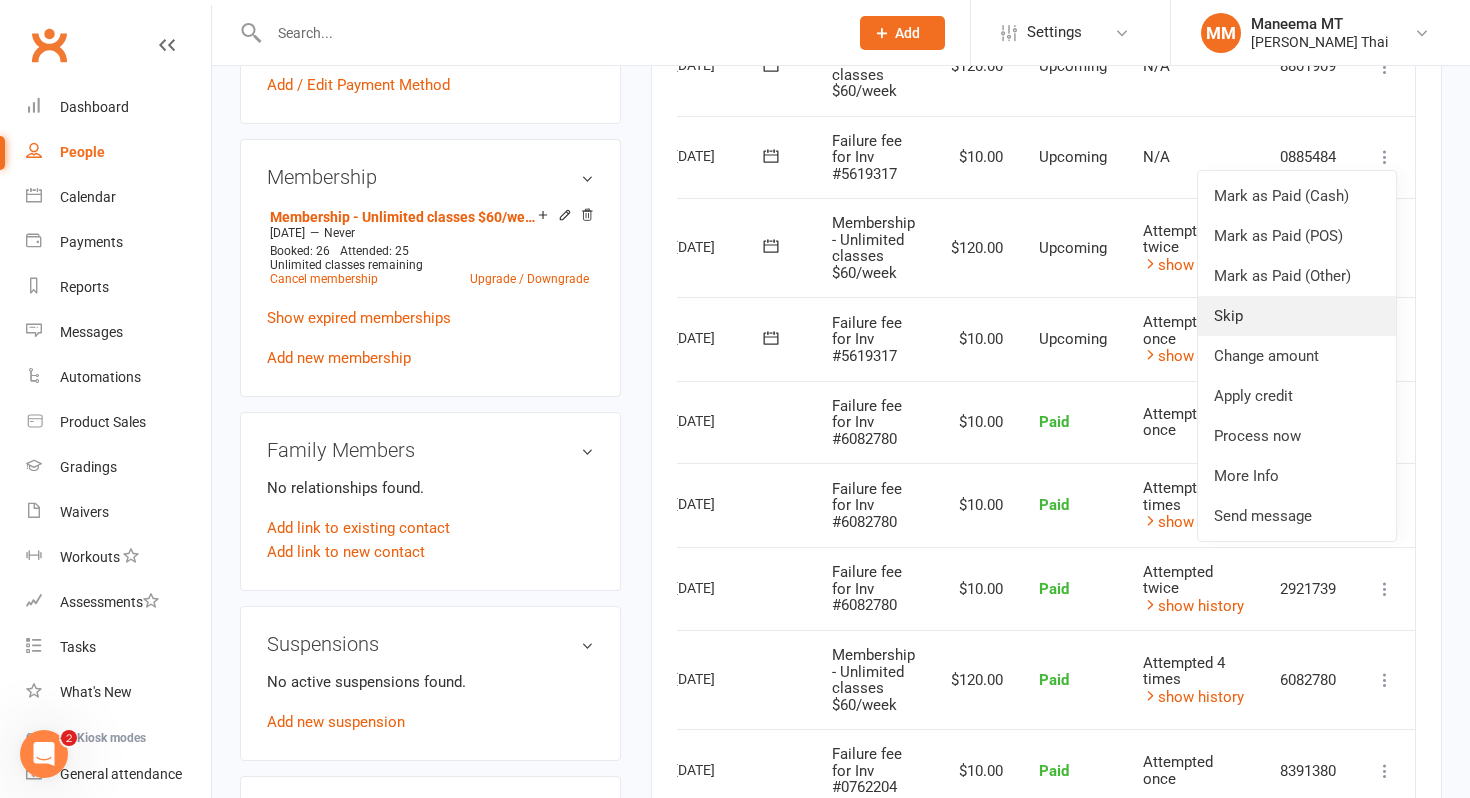 click on "Skip" at bounding box center [1297, 316] 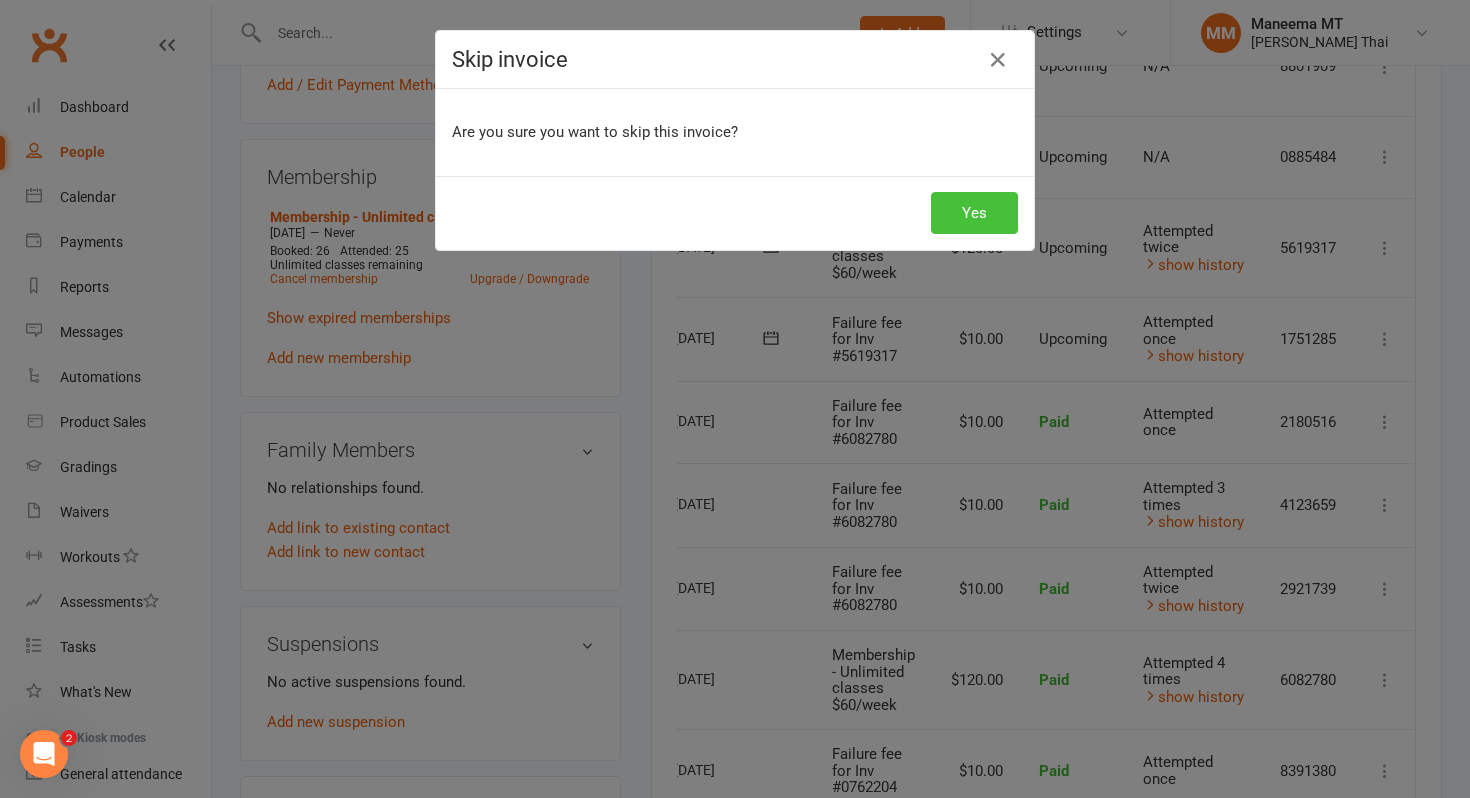 click on "Yes" at bounding box center [974, 213] 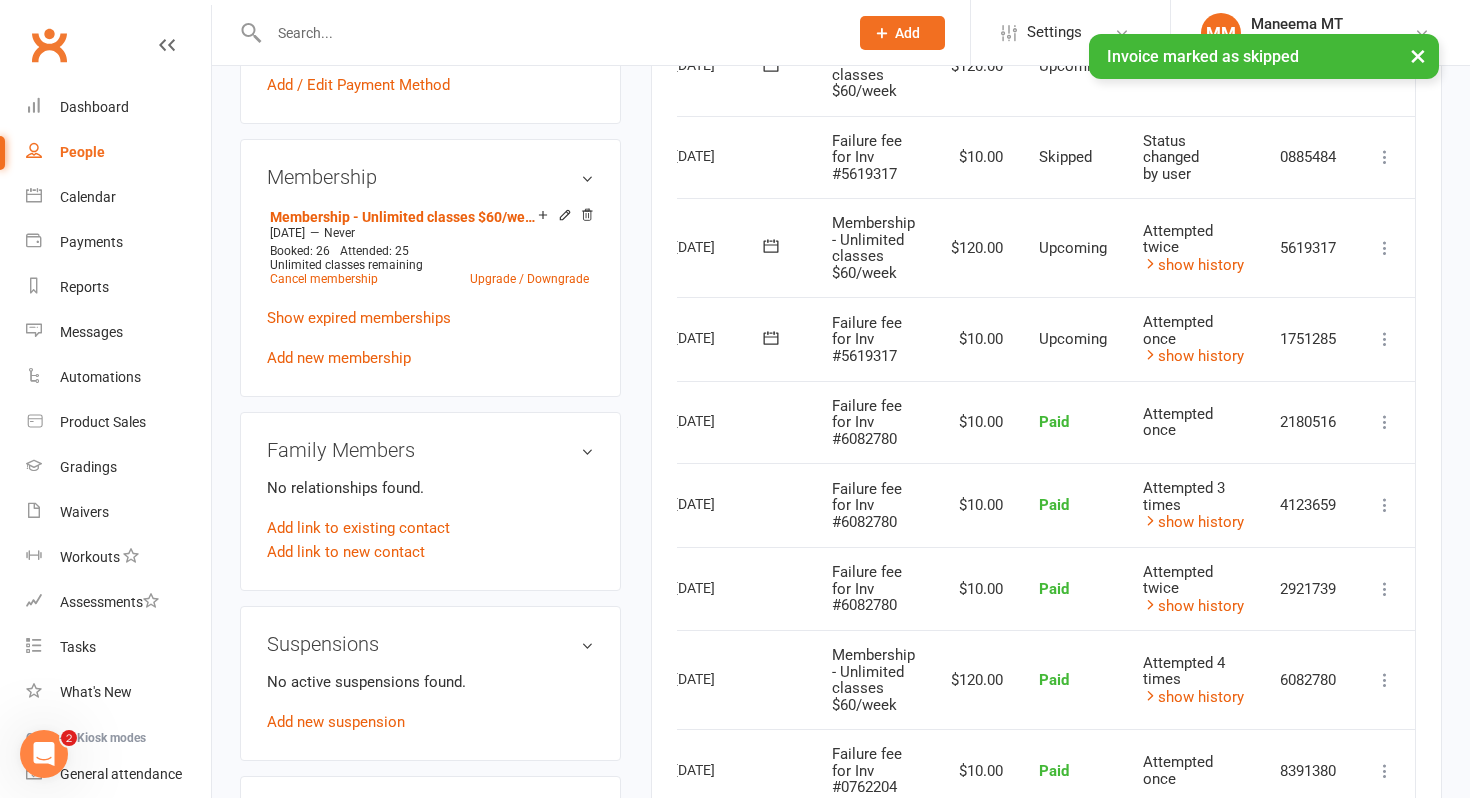 click at bounding box center [1385, 248] 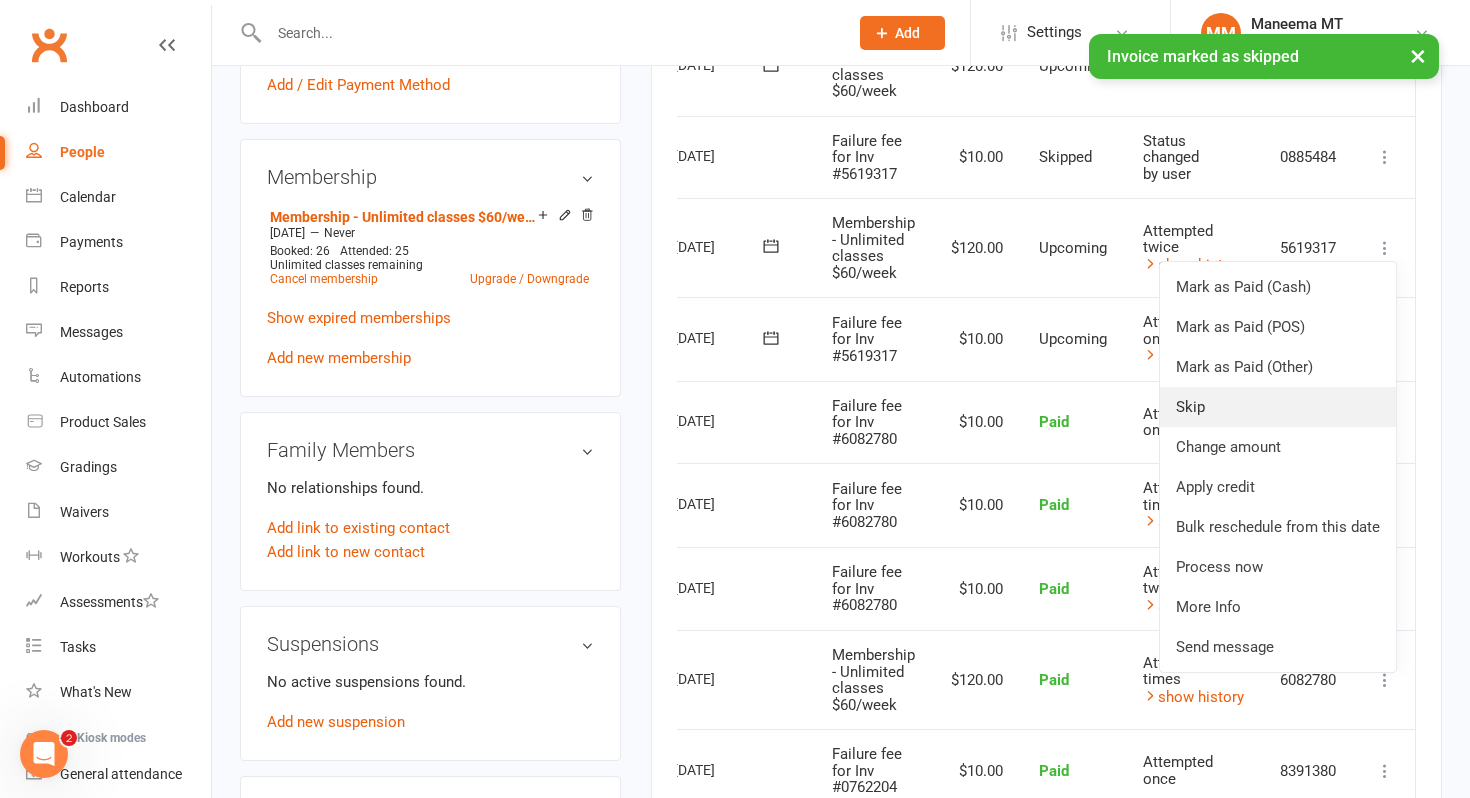 click on "Skip" at bounding box center (1278, 407) 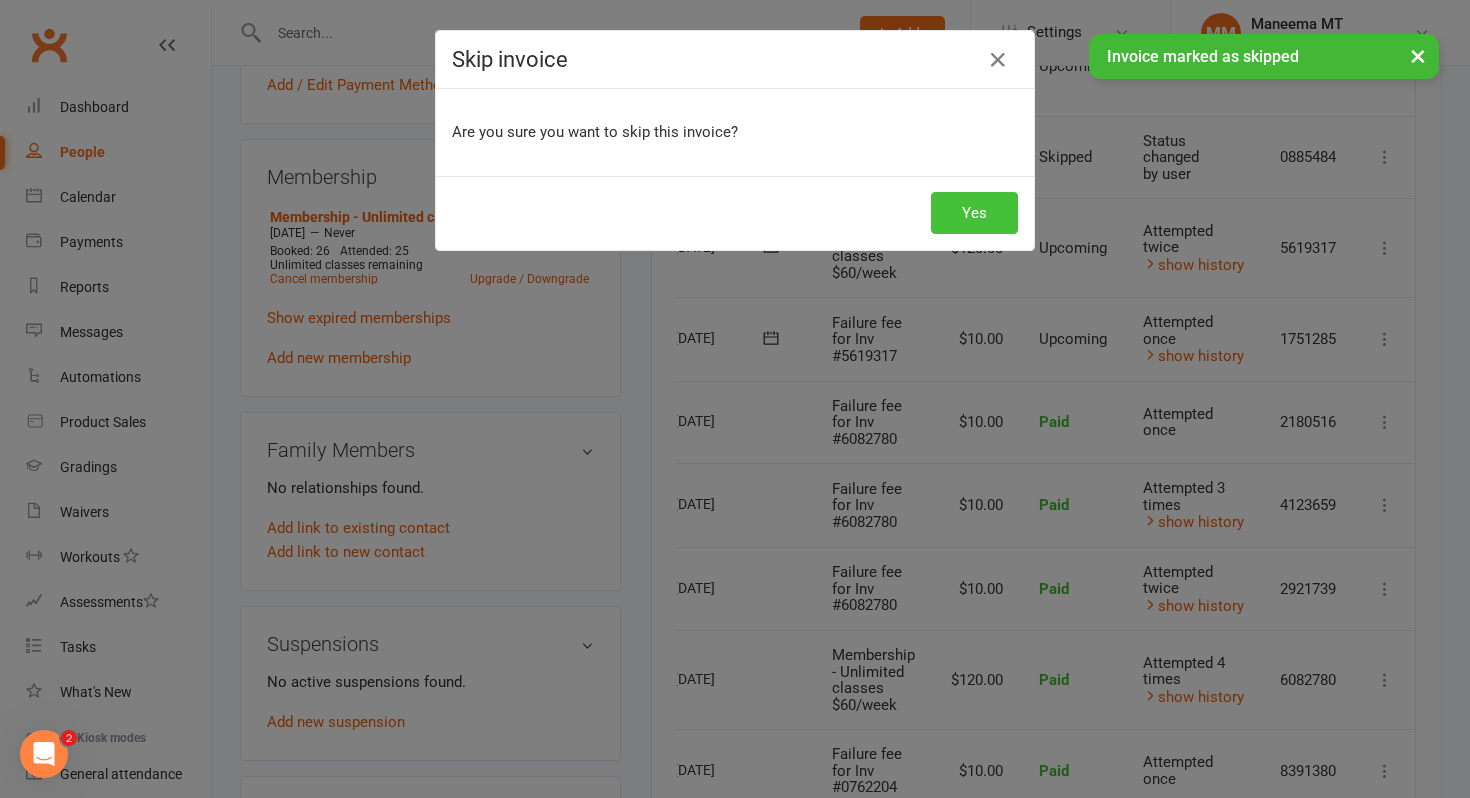 click on "Yes" at bounding box center [974, 213] 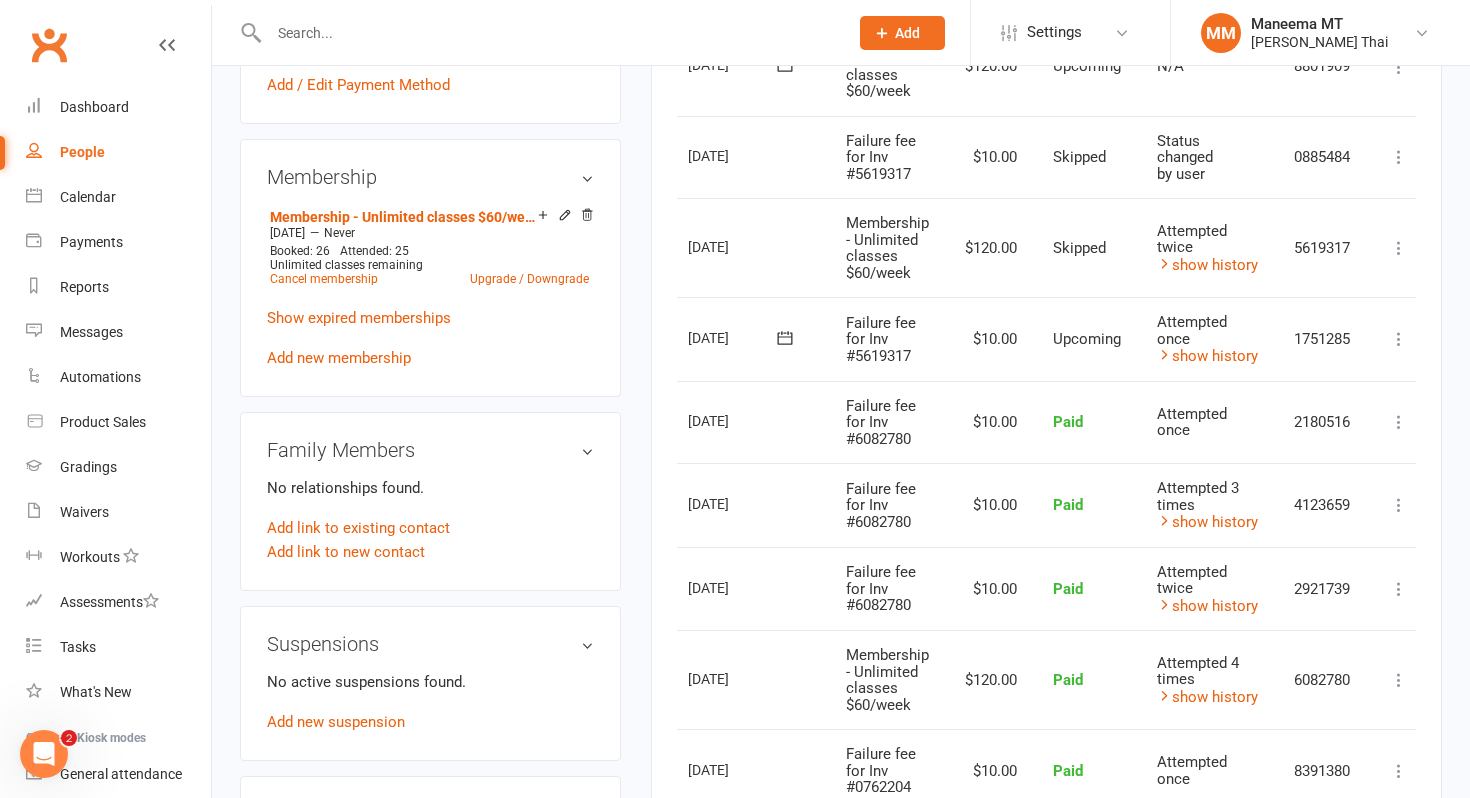 scroll, scrollTop: 0, scrollLeft: 92, axis: horizontal 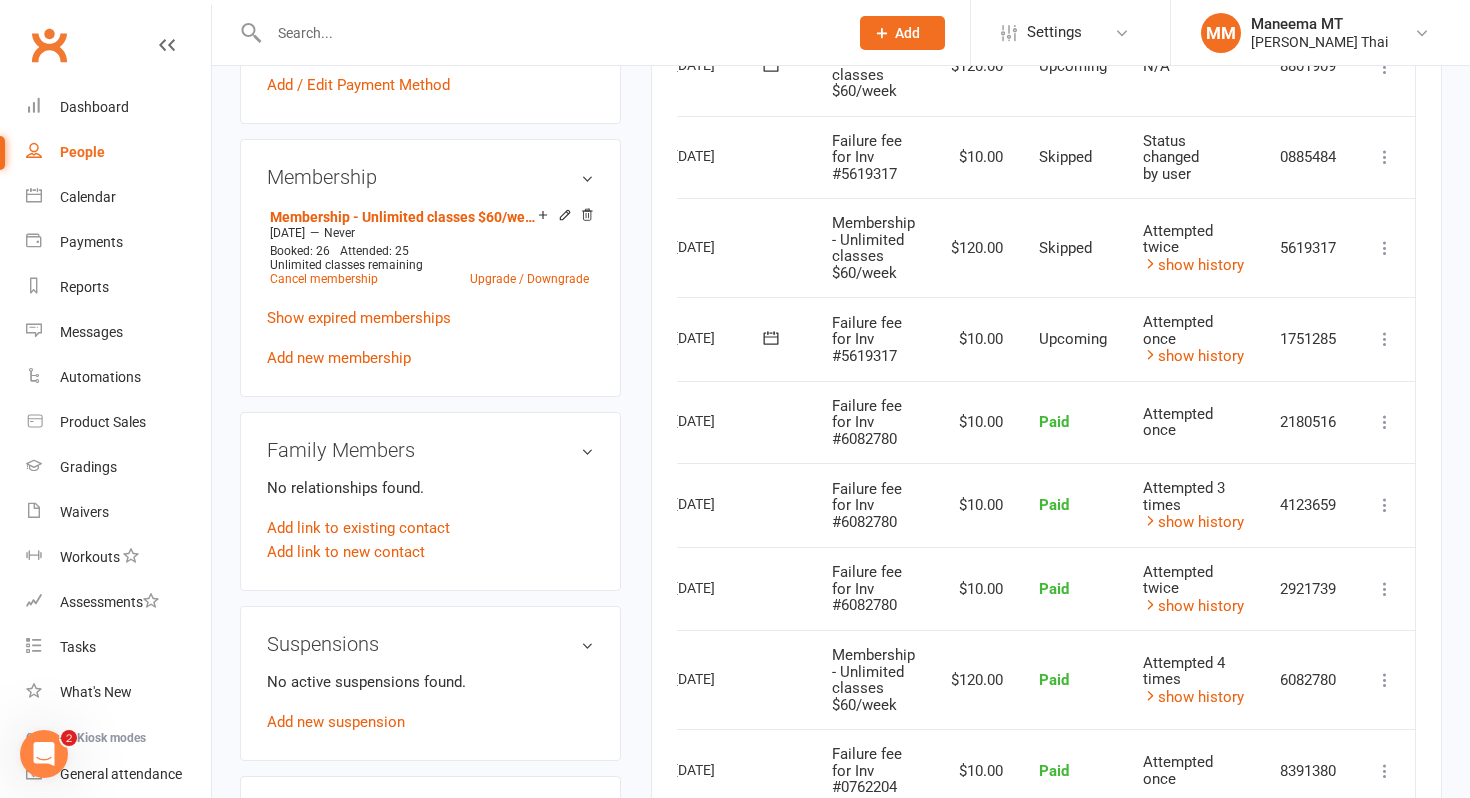 click at bounding box center [1385, 339] 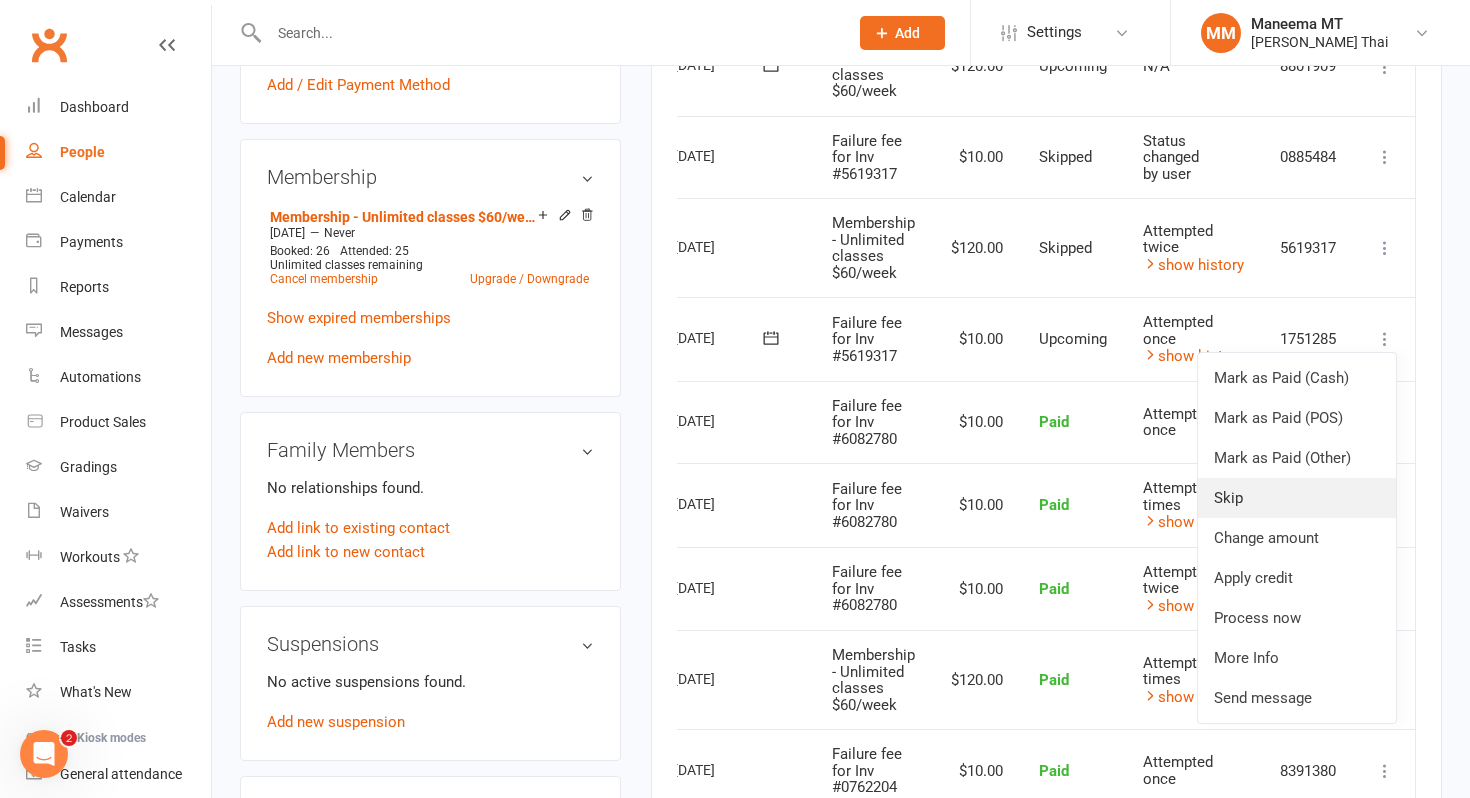 click on "Skip" at bounding box center (1297, 498) 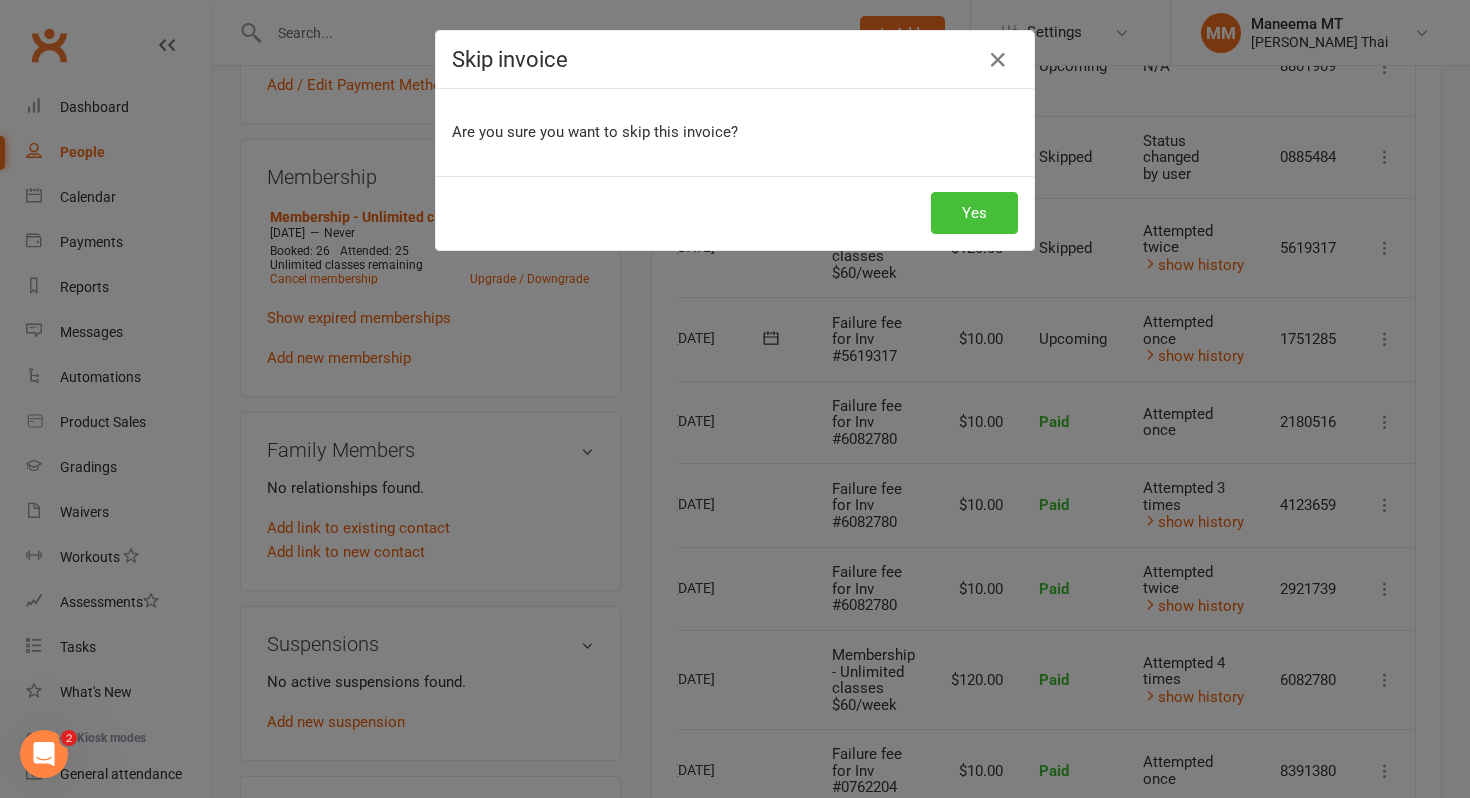 click on "Yes" at bounding box center (974, 213) 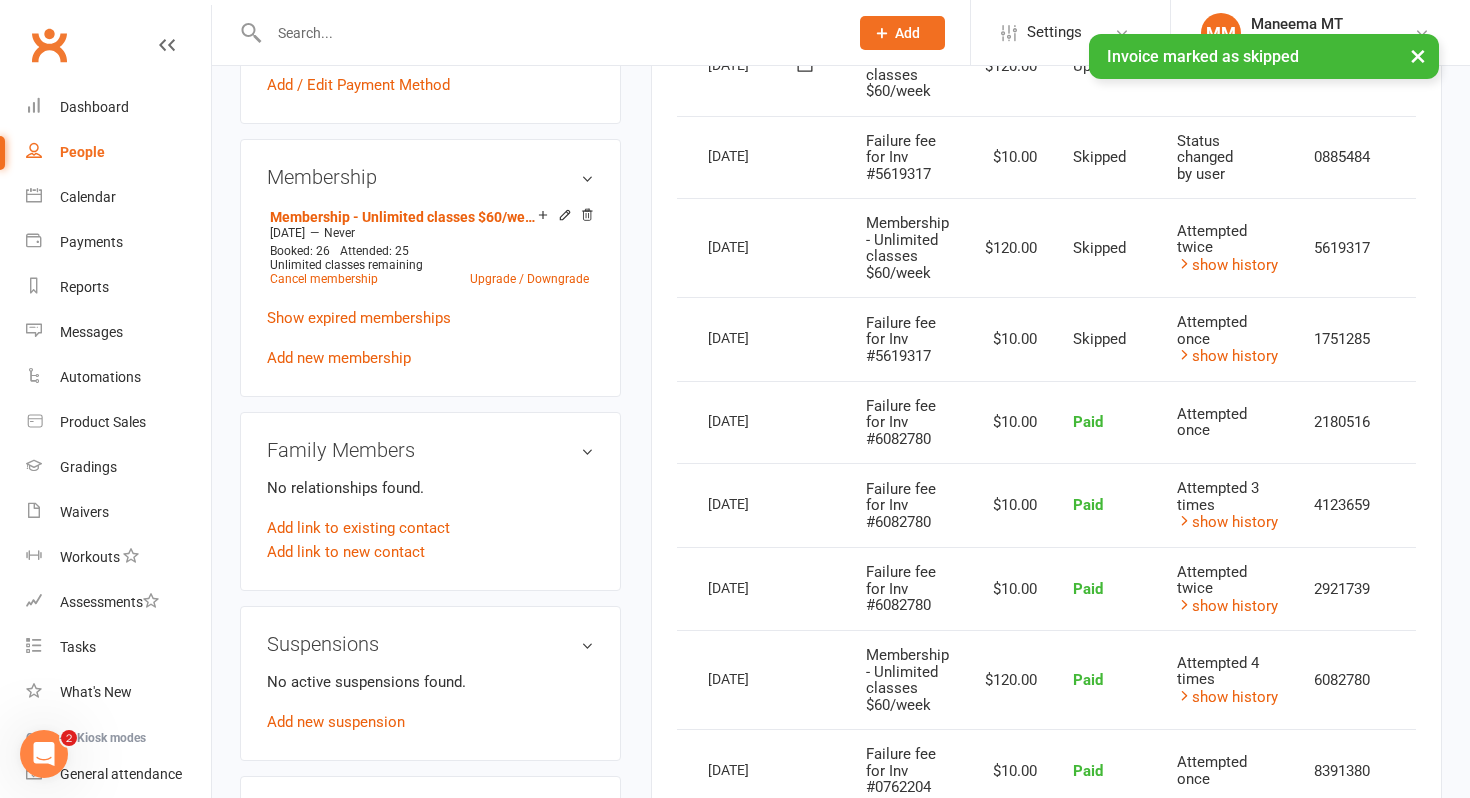 scroll, scrollTop: 0, scrollLeft: 35, axis: horizontal 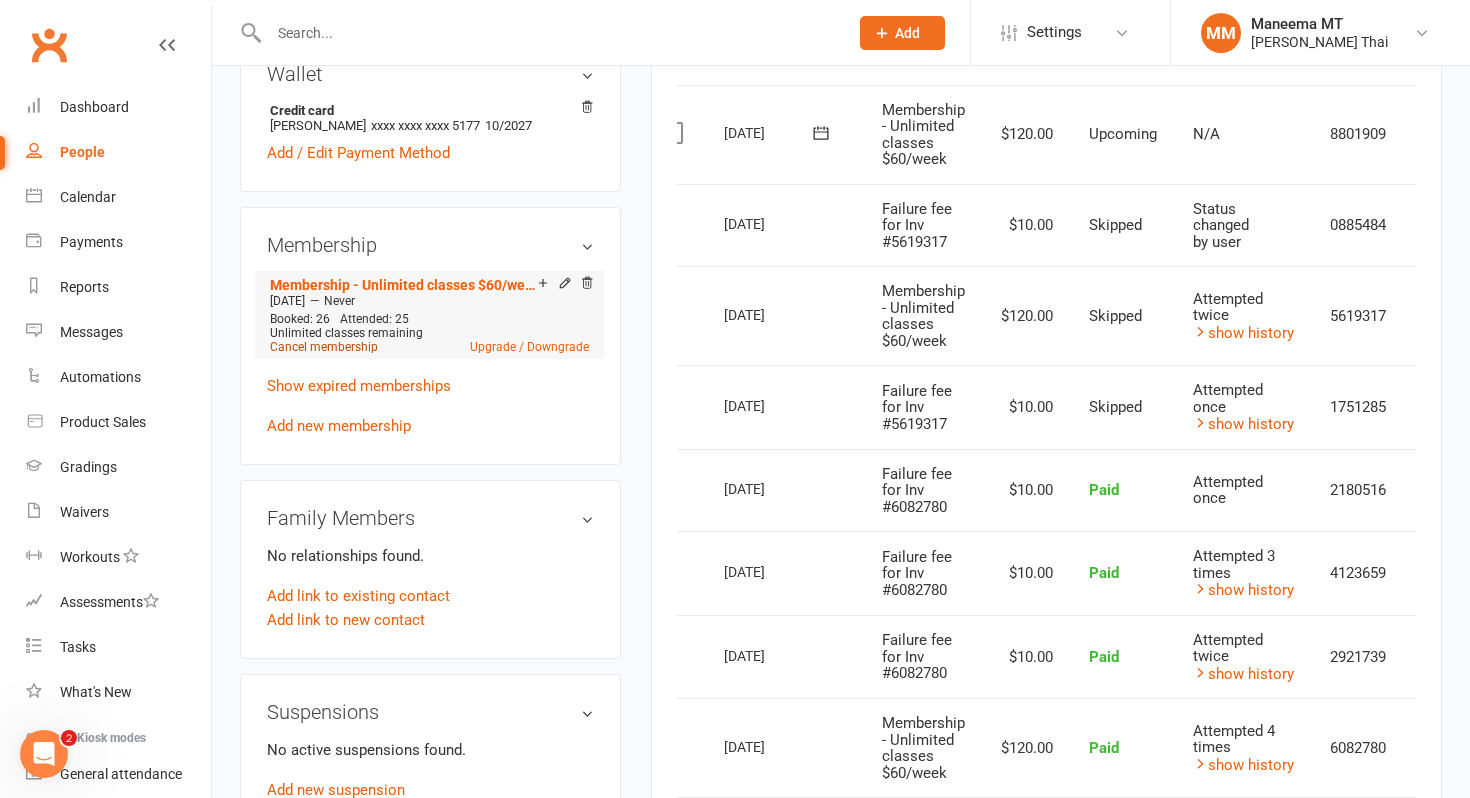 click on "Cancel membership" at bounding box center [324, 347] 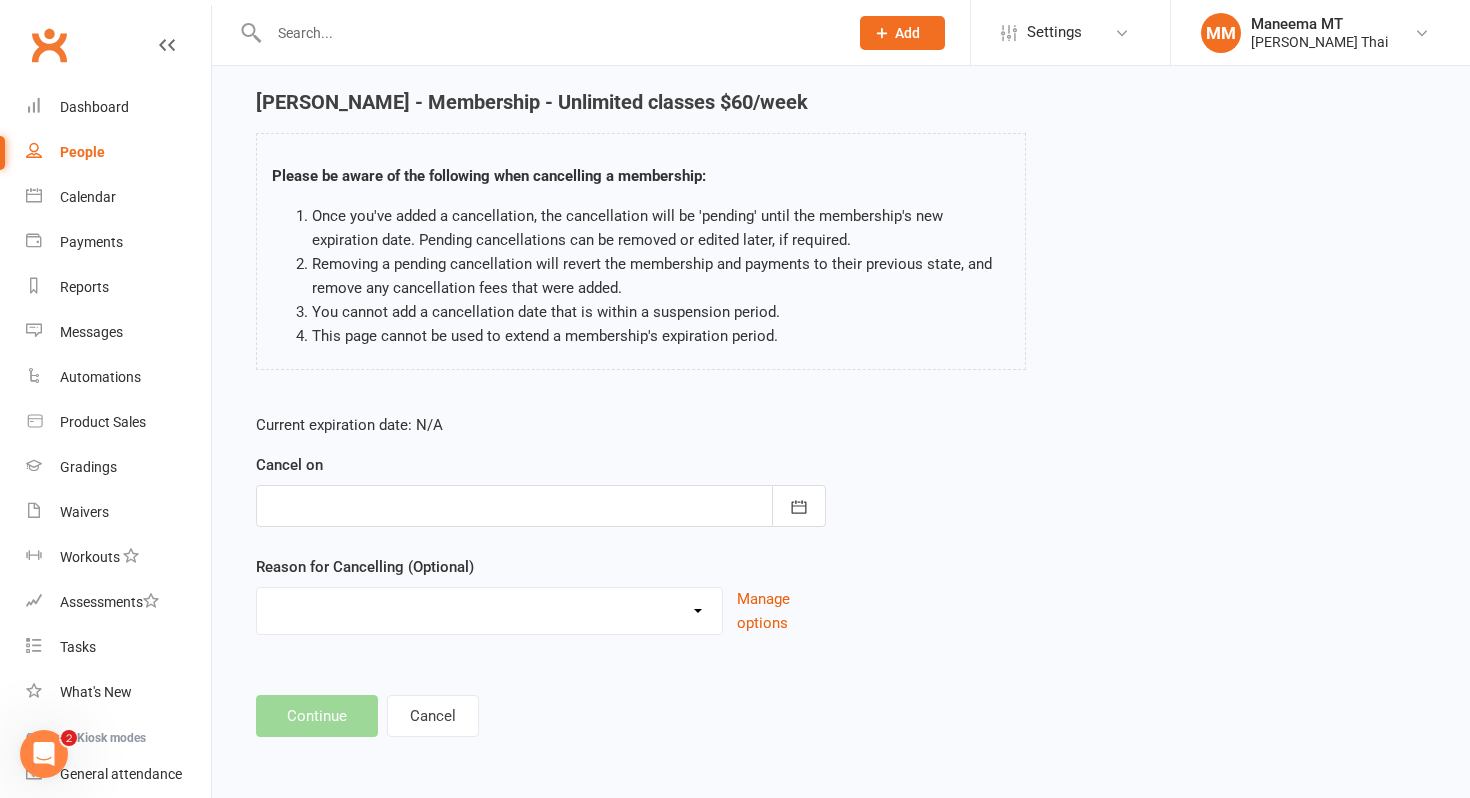 scroll, scrollTop: 0, scrollLeft: 0, axis: both 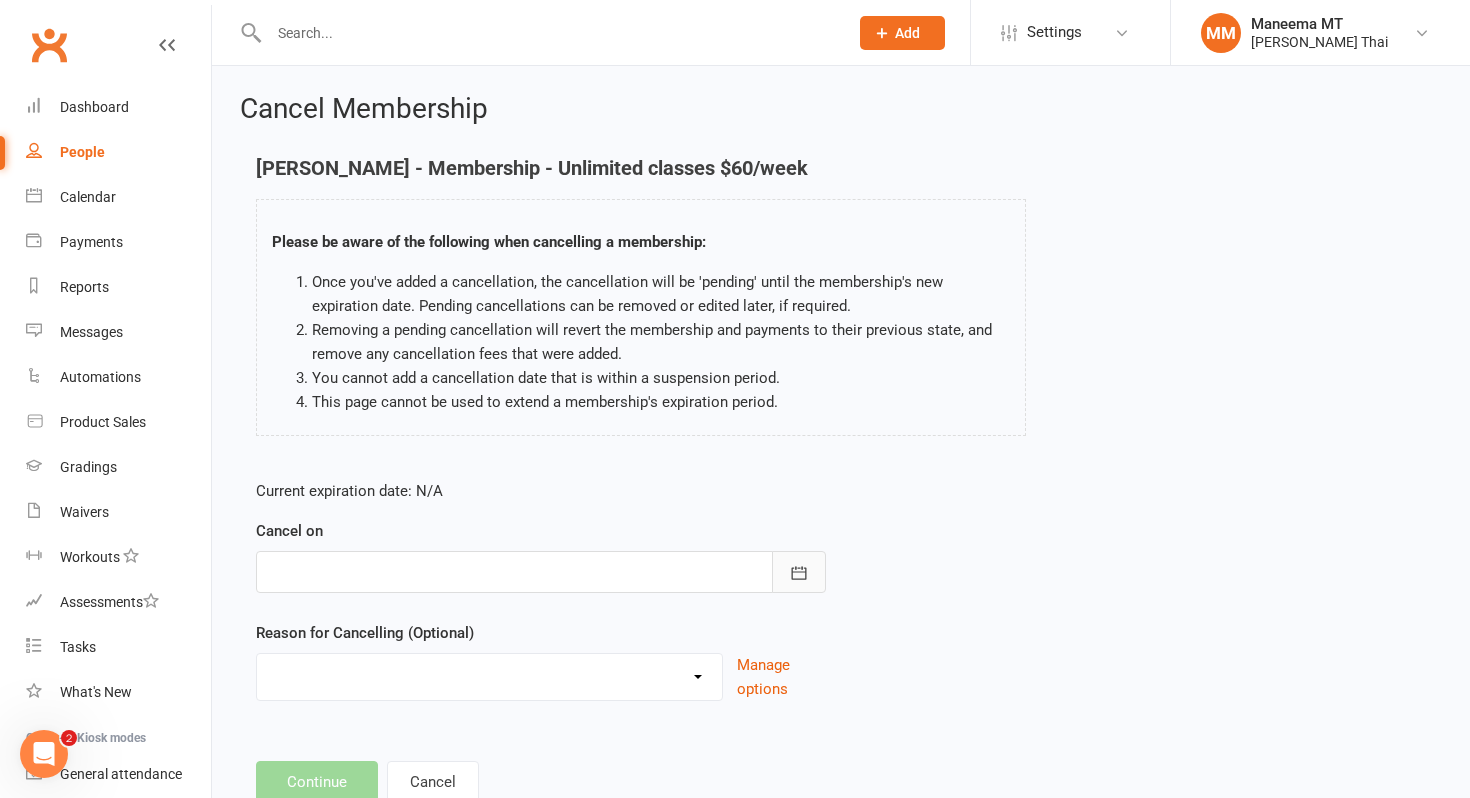 click 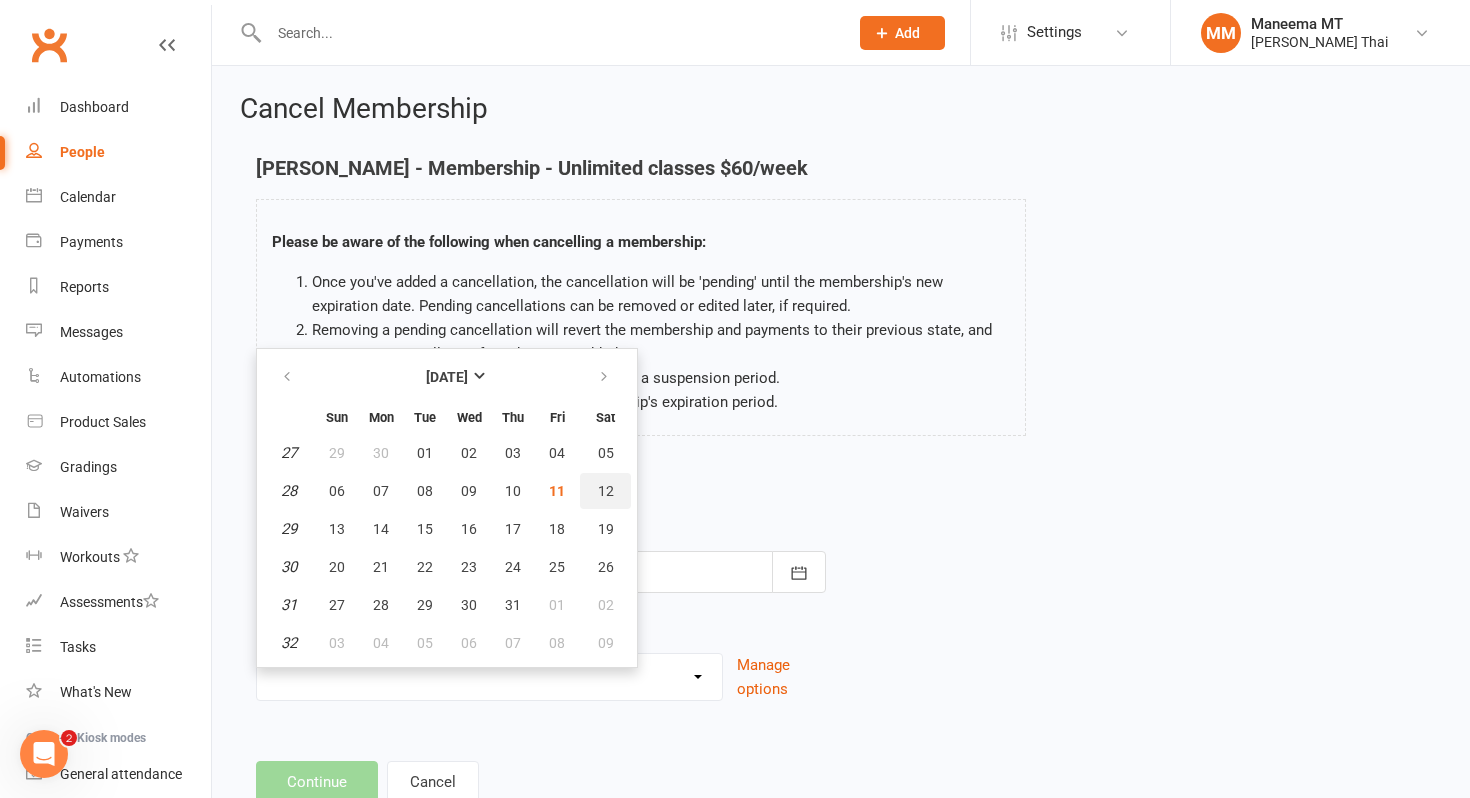 click on "12" at bounding box center [605, 491] 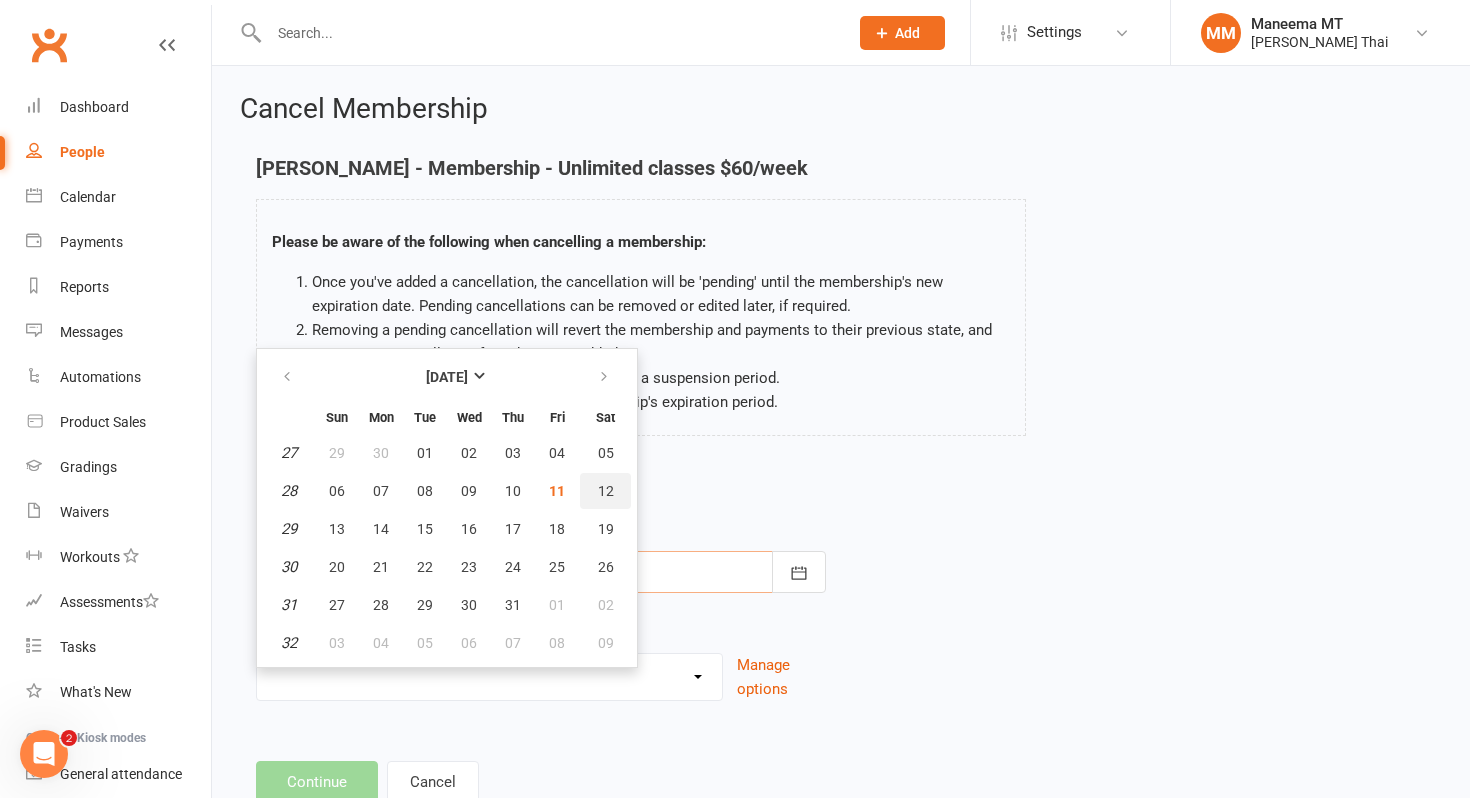 type on "[DATE]" 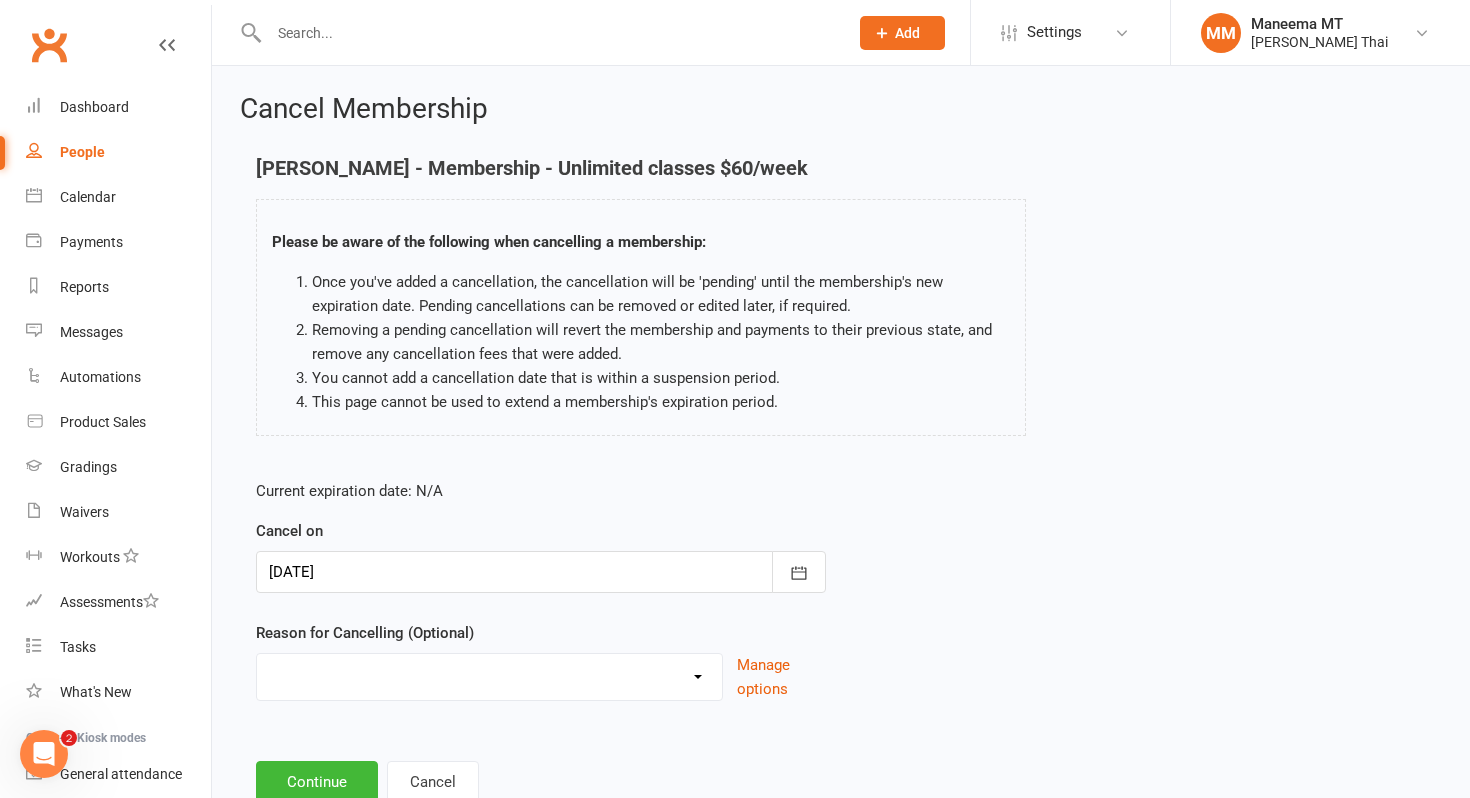 click on "Change membership Financial Holiday Injury NA Other reason" at bounding box center [489, 674] 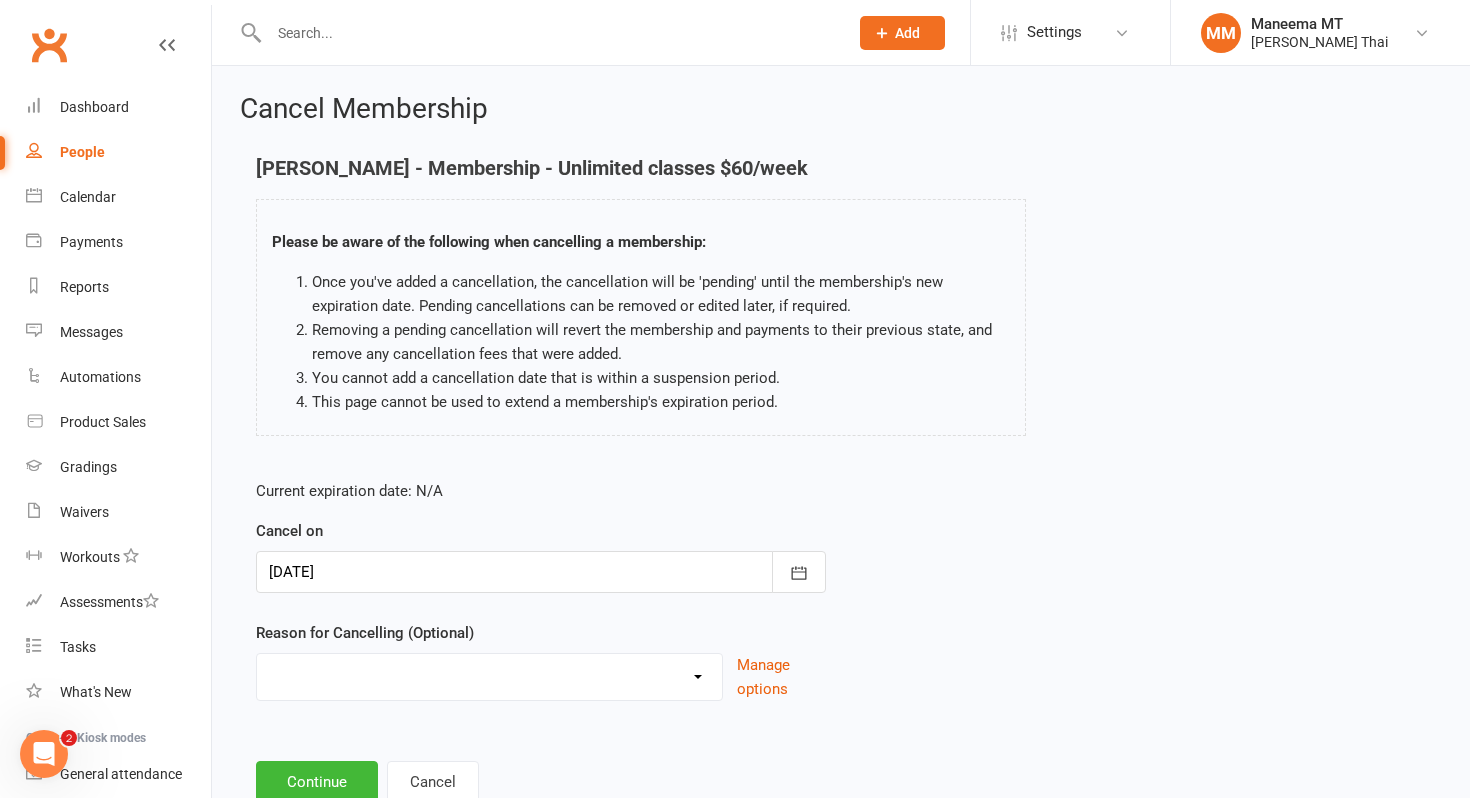 select on "4" 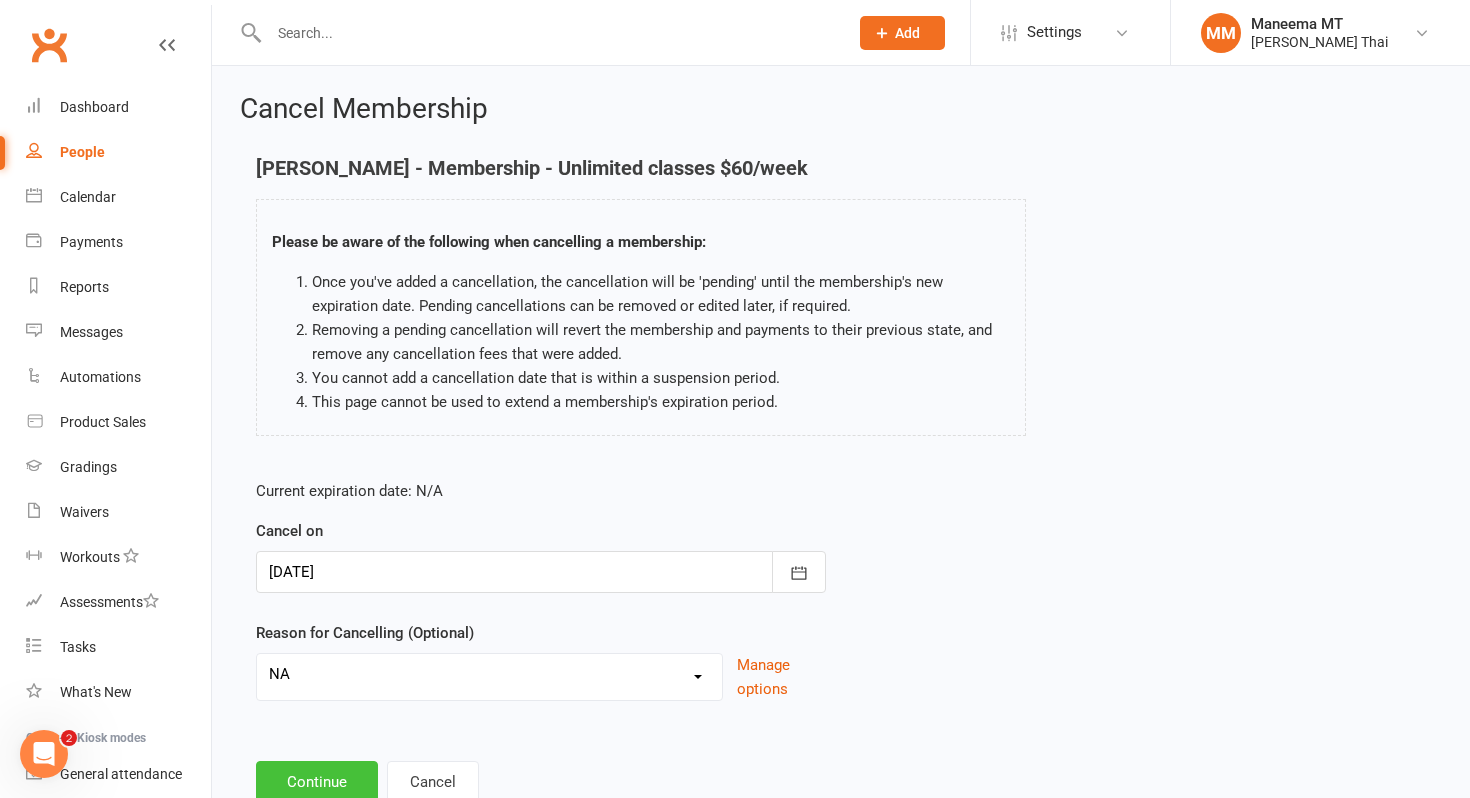 click on "Continue" at bounding box center [317, 782] 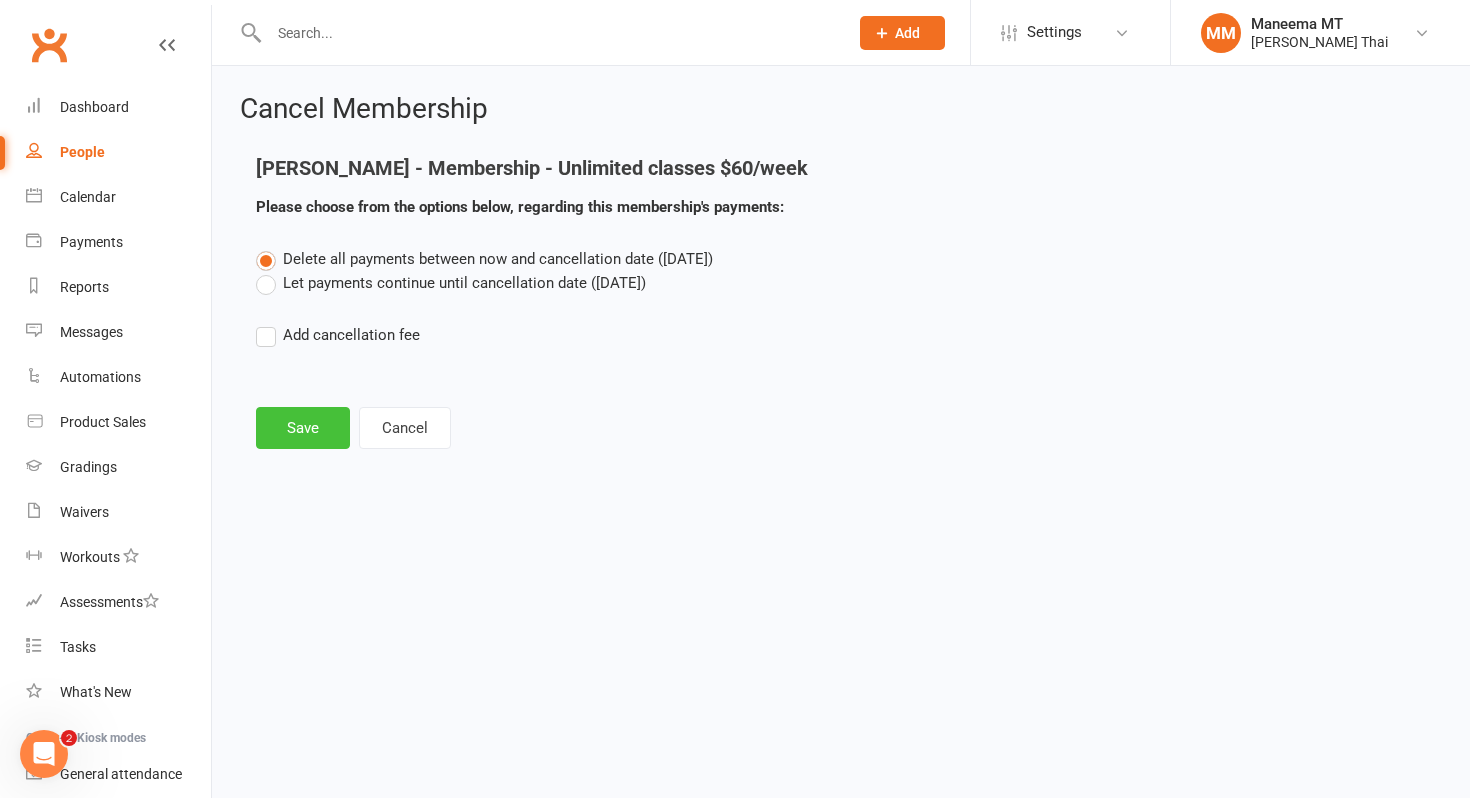click on "Save" at bounding box center (303, 428) 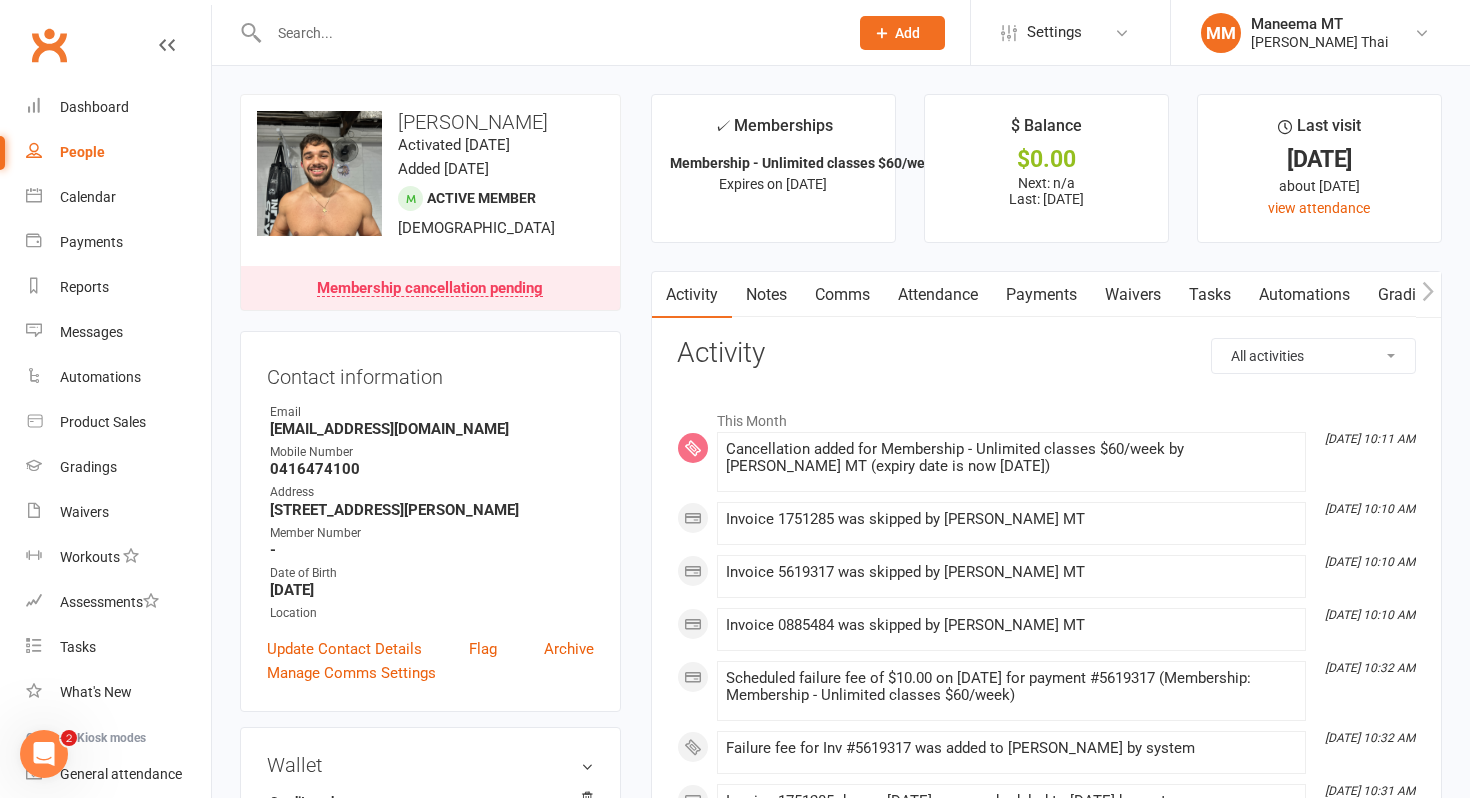click on "Payments" at bounding box center (1041, 295) 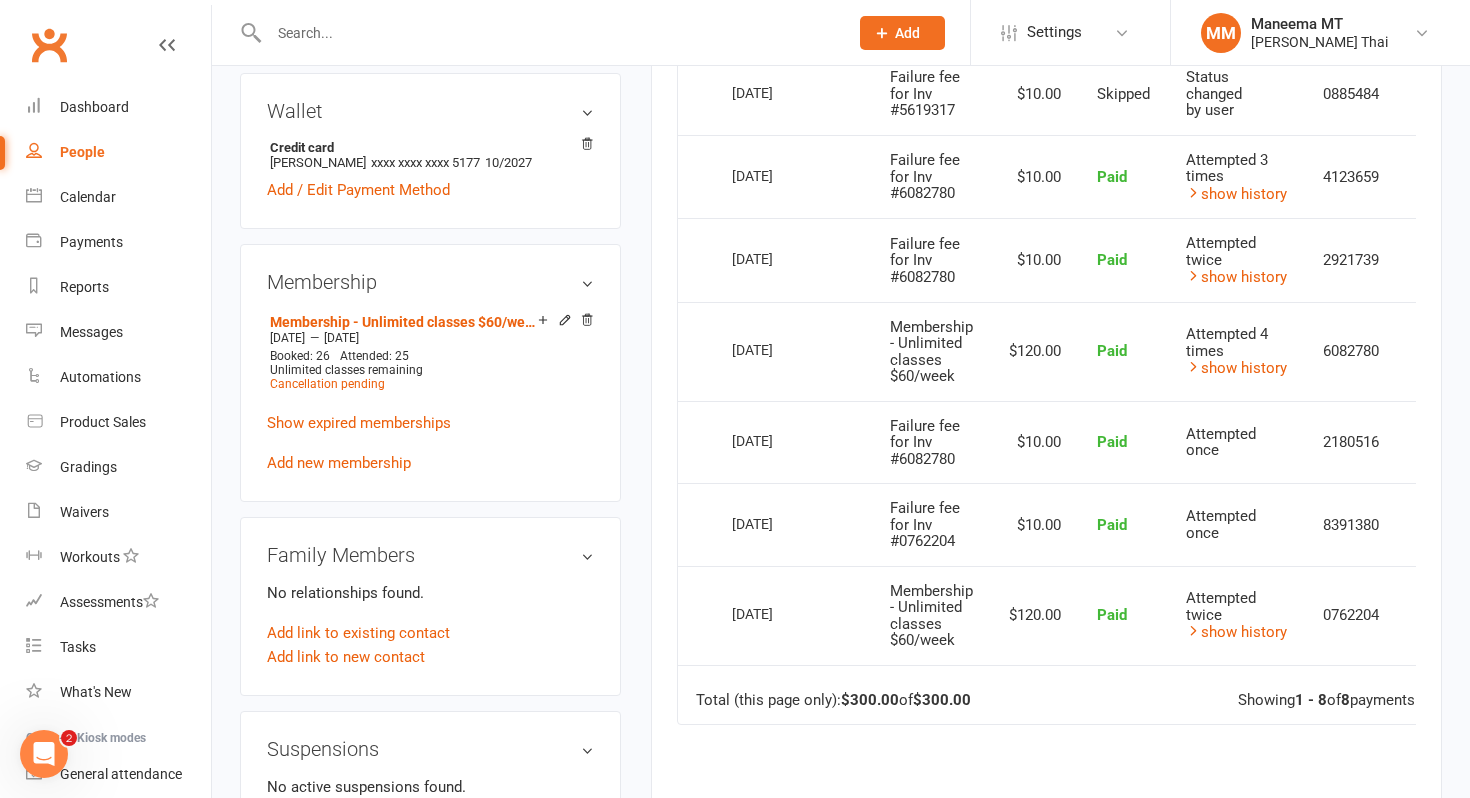 scroll, scrollTop: 657, scrollLeft: 0, axis: vertical 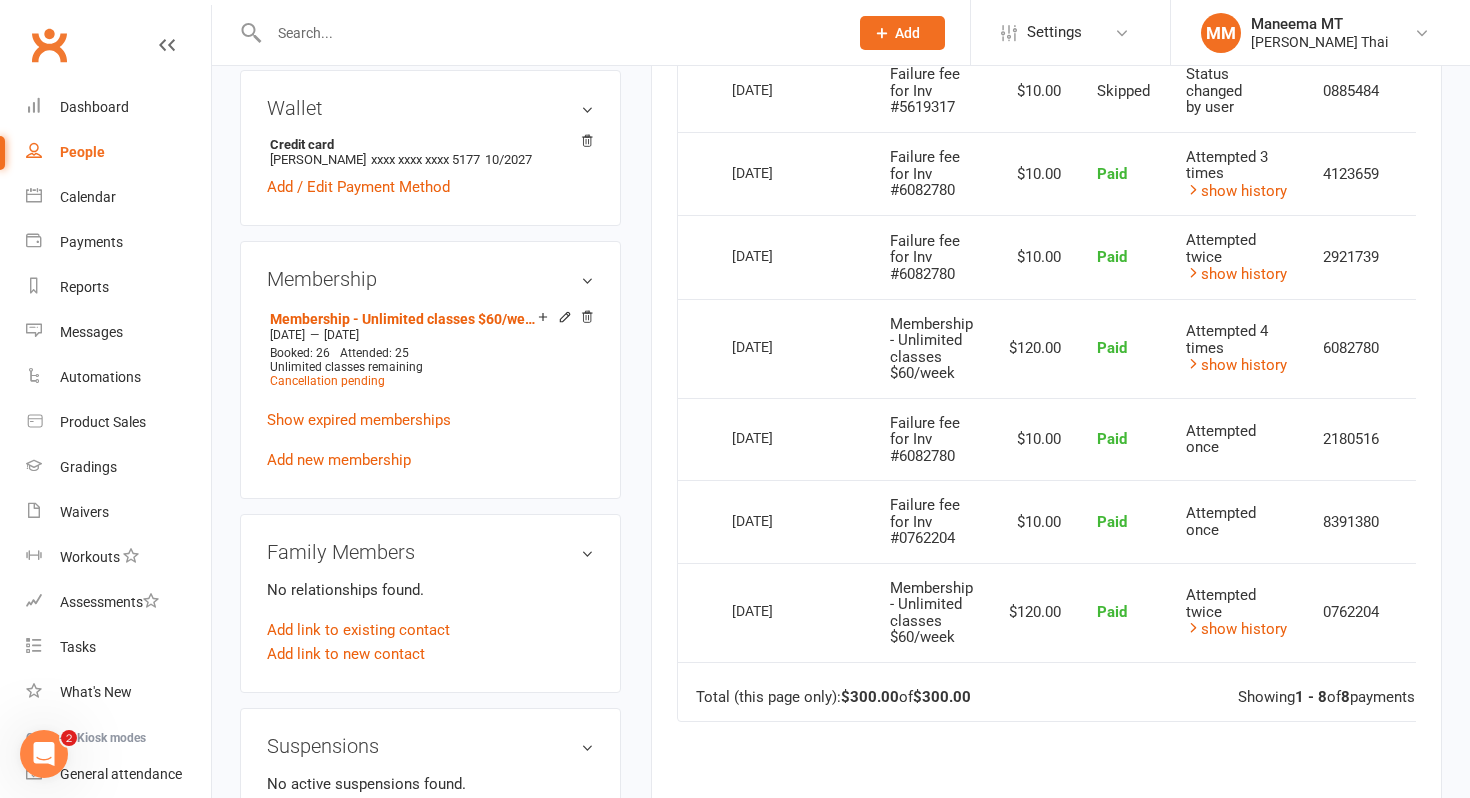 click on "Attempted twice  show history" at bounding box center [1236, 612] 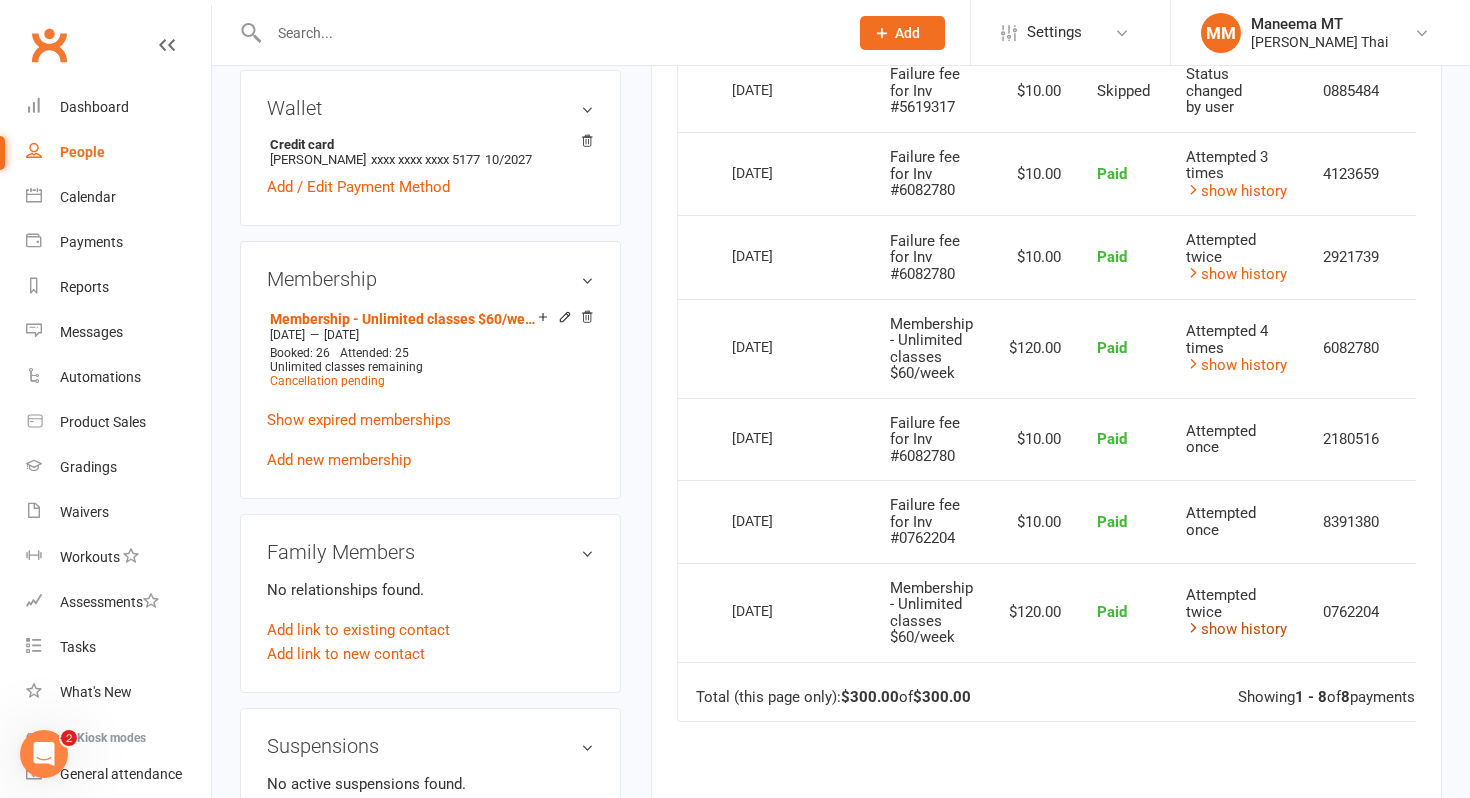 click on "show history" at bounding box center (1236, 629) 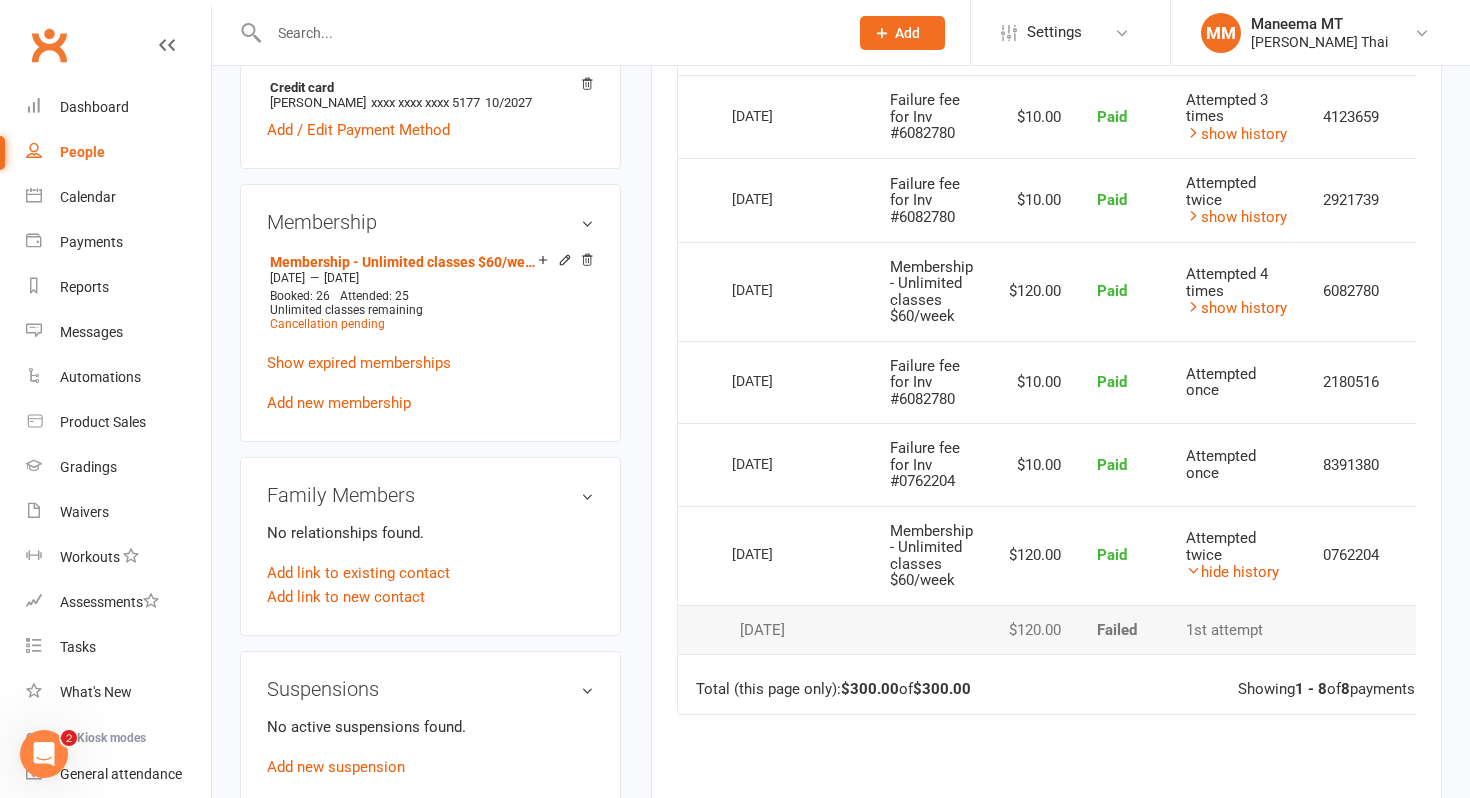 scroll, scrollTop: 711, scrollLeft: 0, axis: vertical 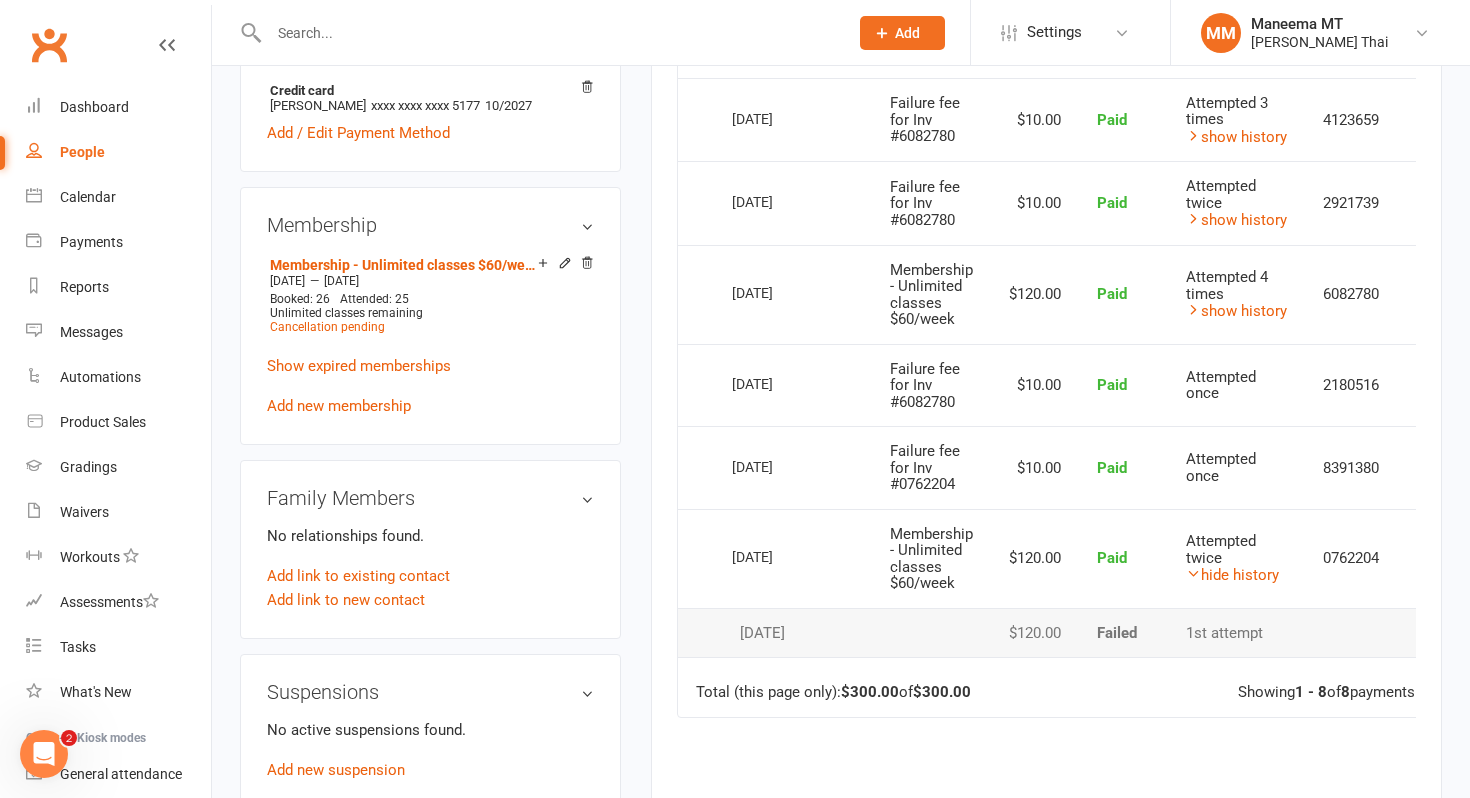 click at bounding box center [548, 33] 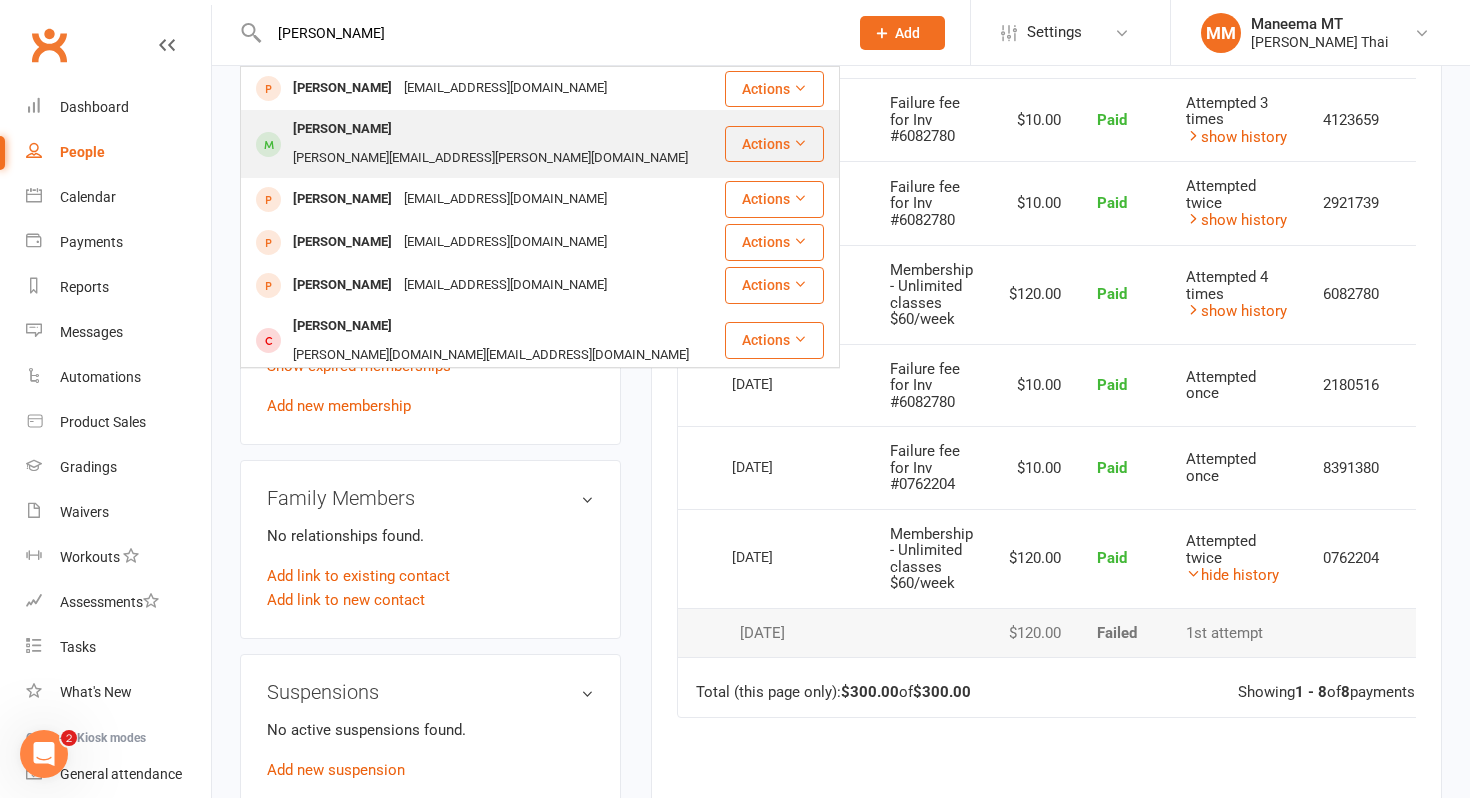 type on "[PERSON_NAME]" 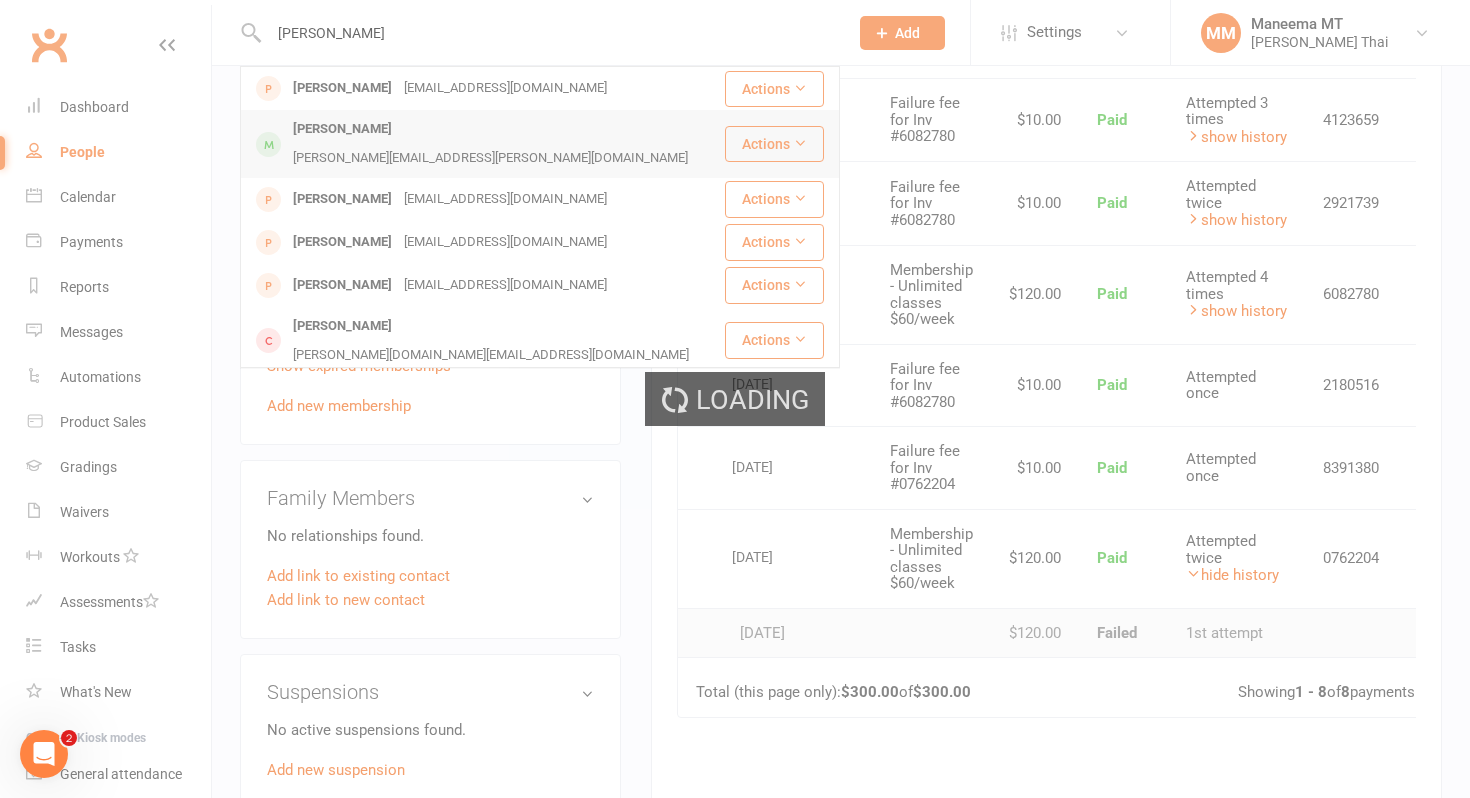 type 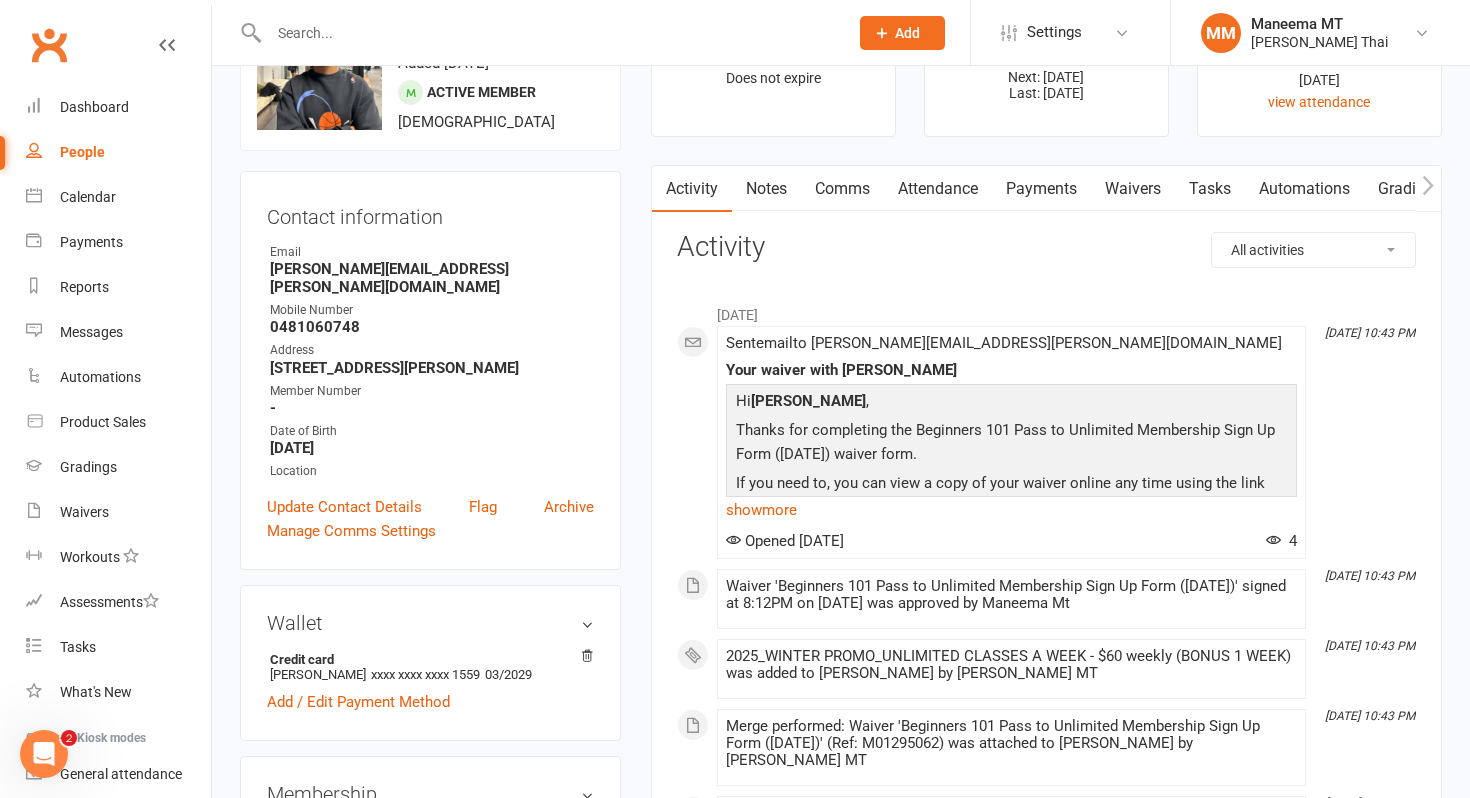 scroll, scrollTop: 0, scrollLeft: 0, axis: both 